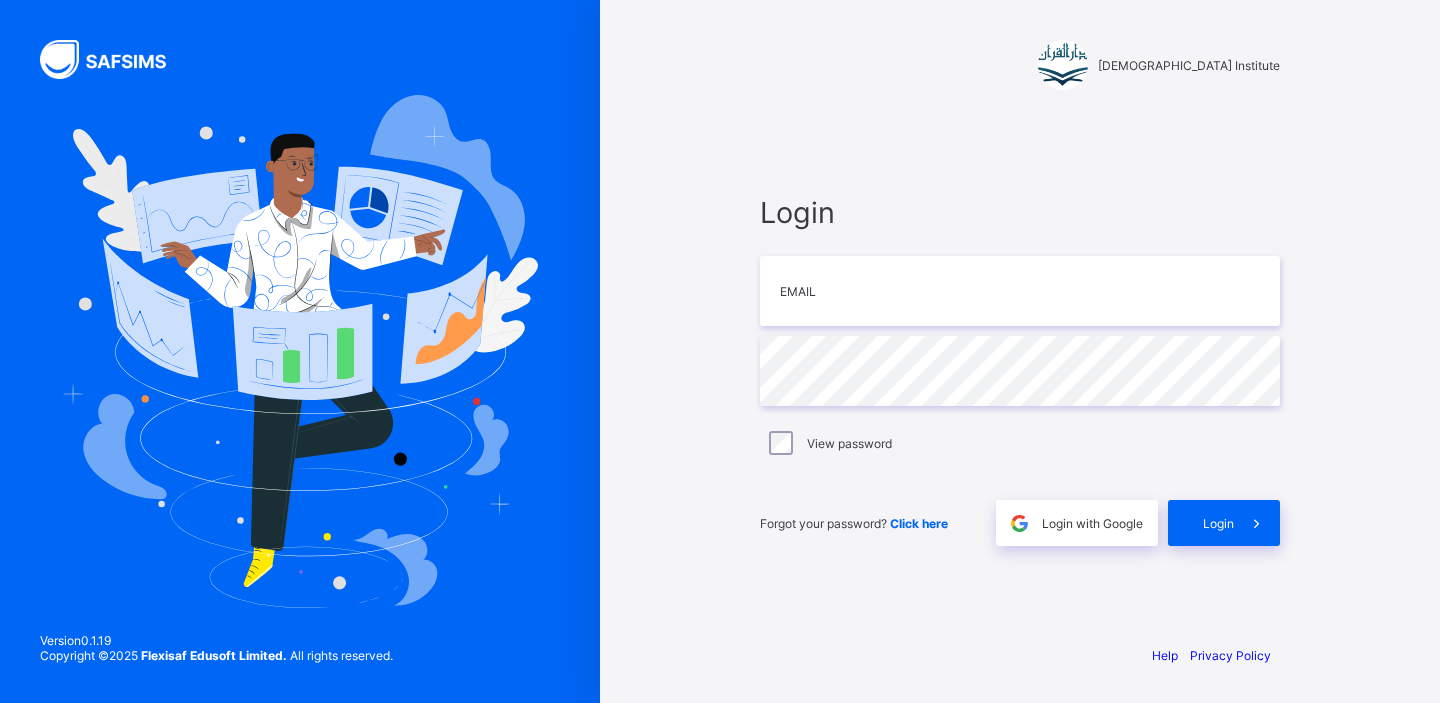 scroll, scrollTop: 0, scrollLeft: 0, axis: both 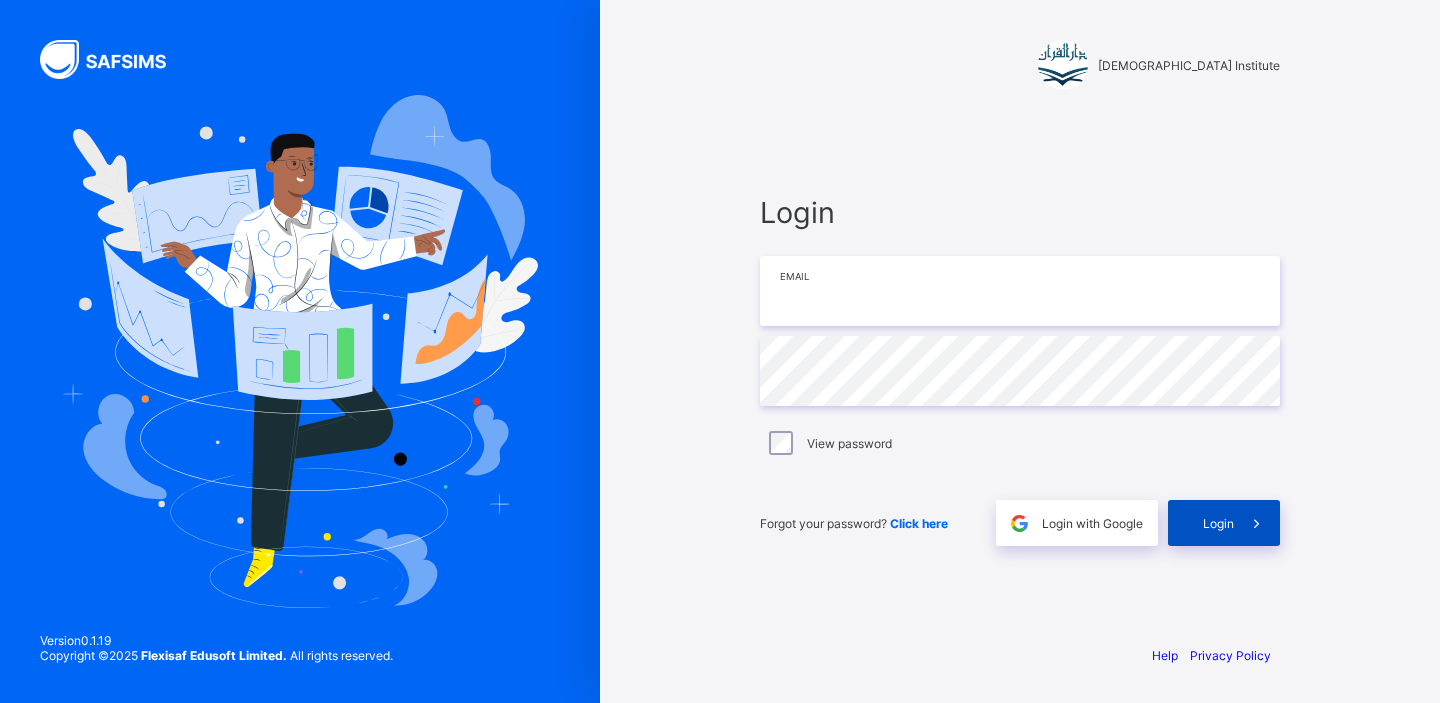 type on "**********" 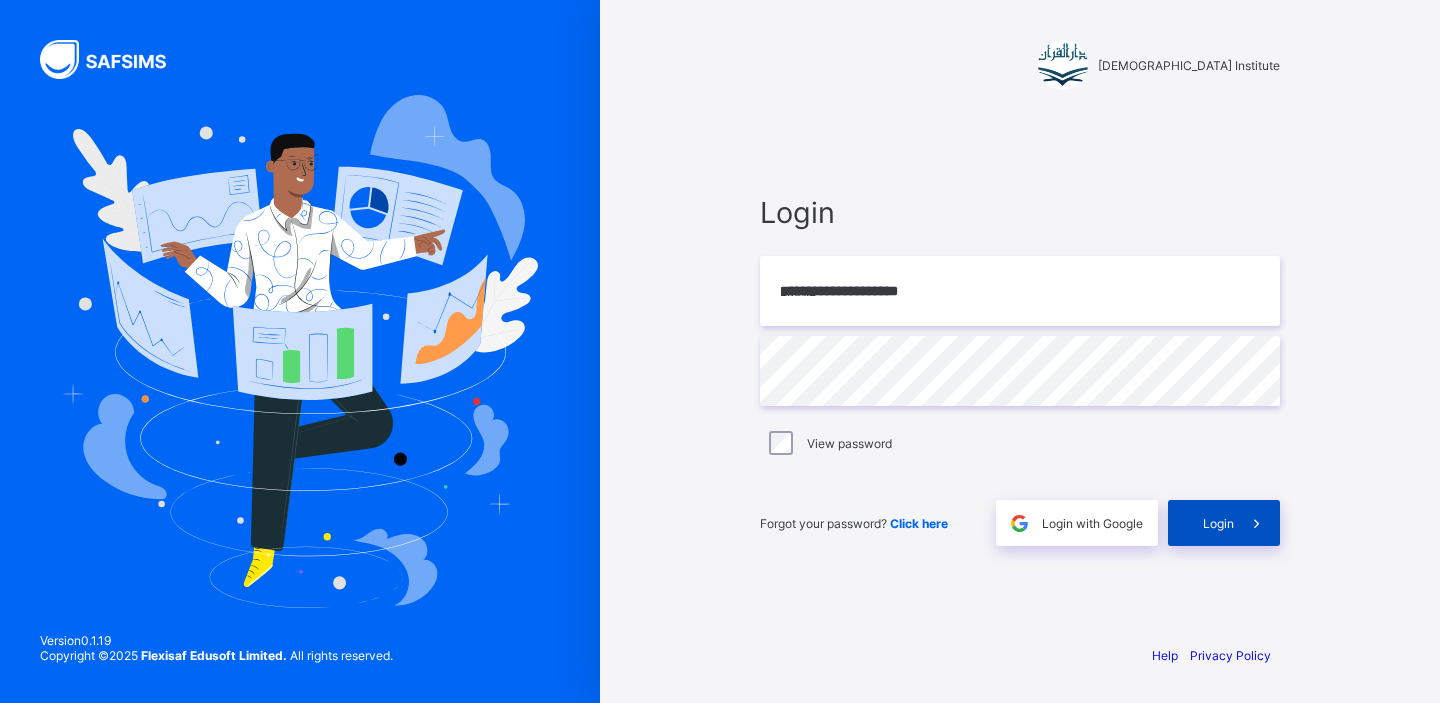 click on "Login" at bounding box center [1218, 523] 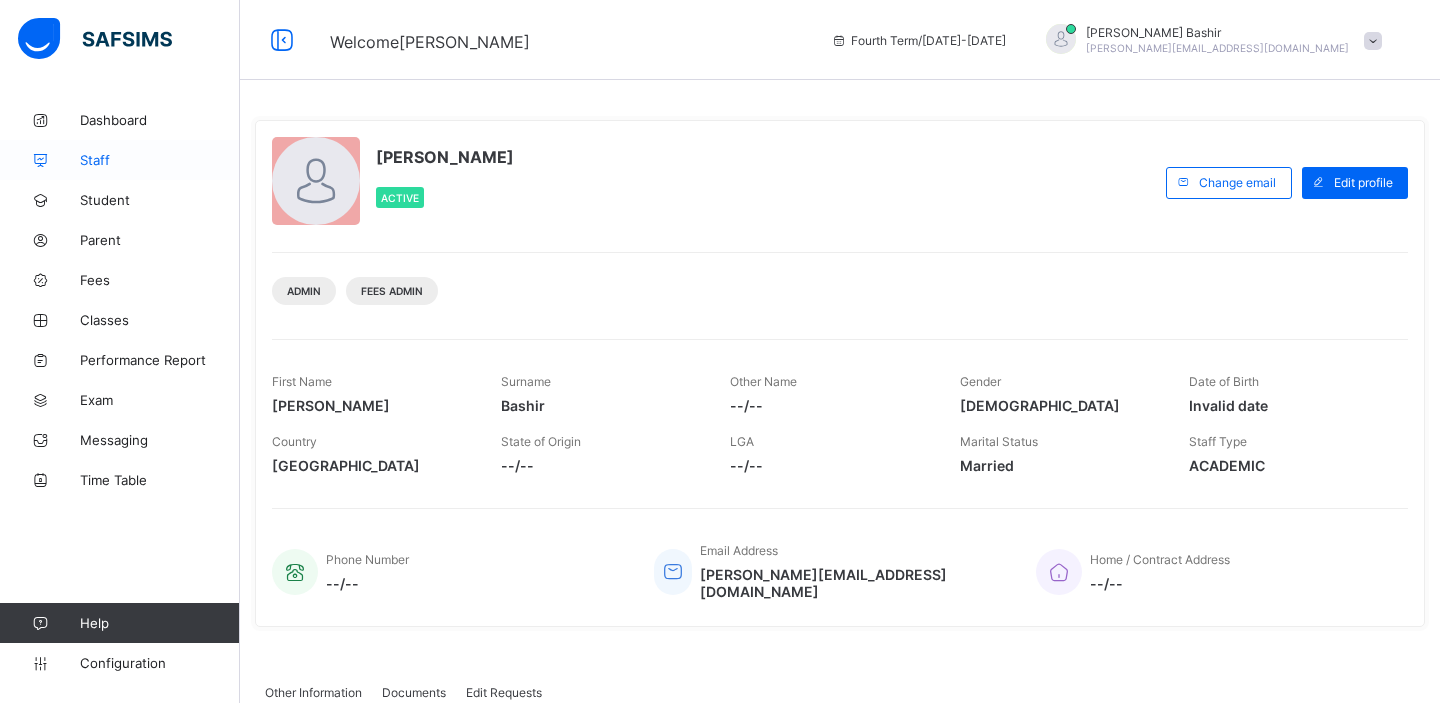 click on "Staff" at bounding box center (160, 160) 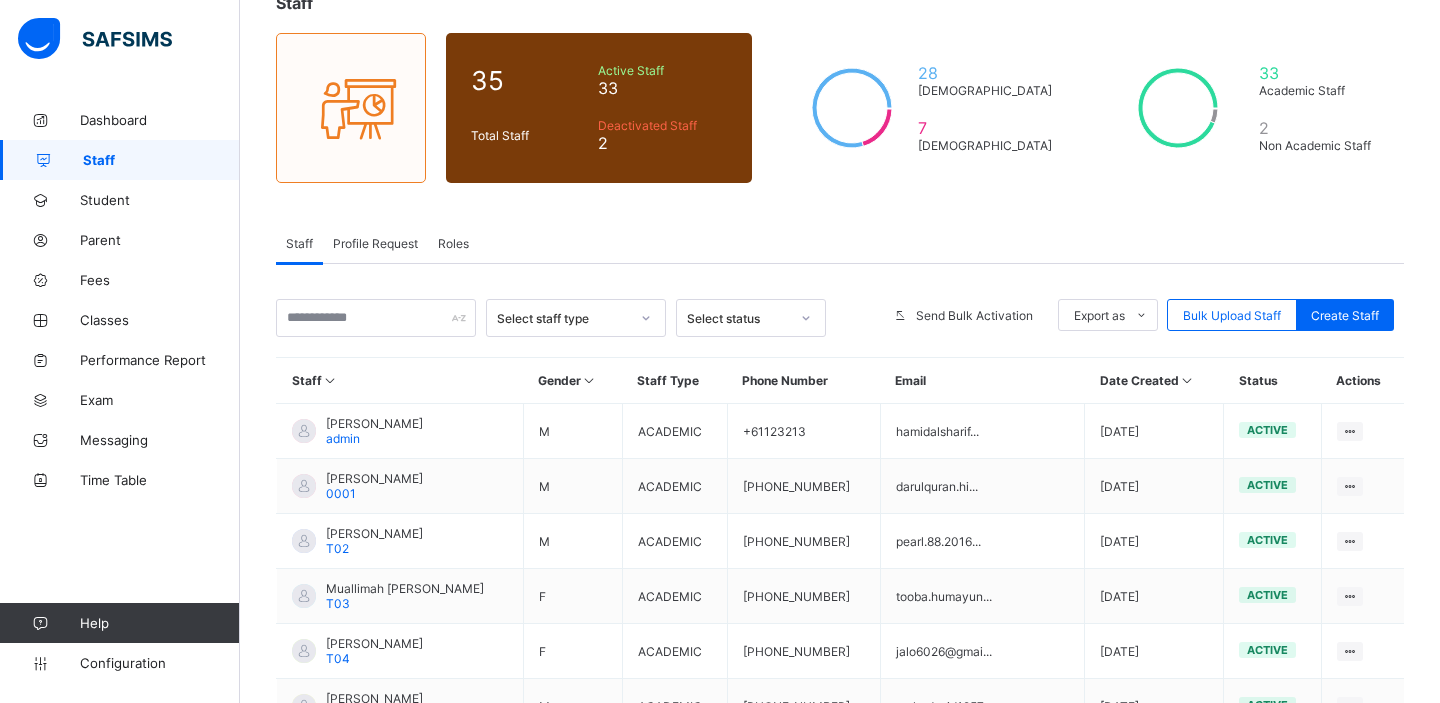 scroll, scrollTop: 170, scrollLeft: 0, axis: vertical 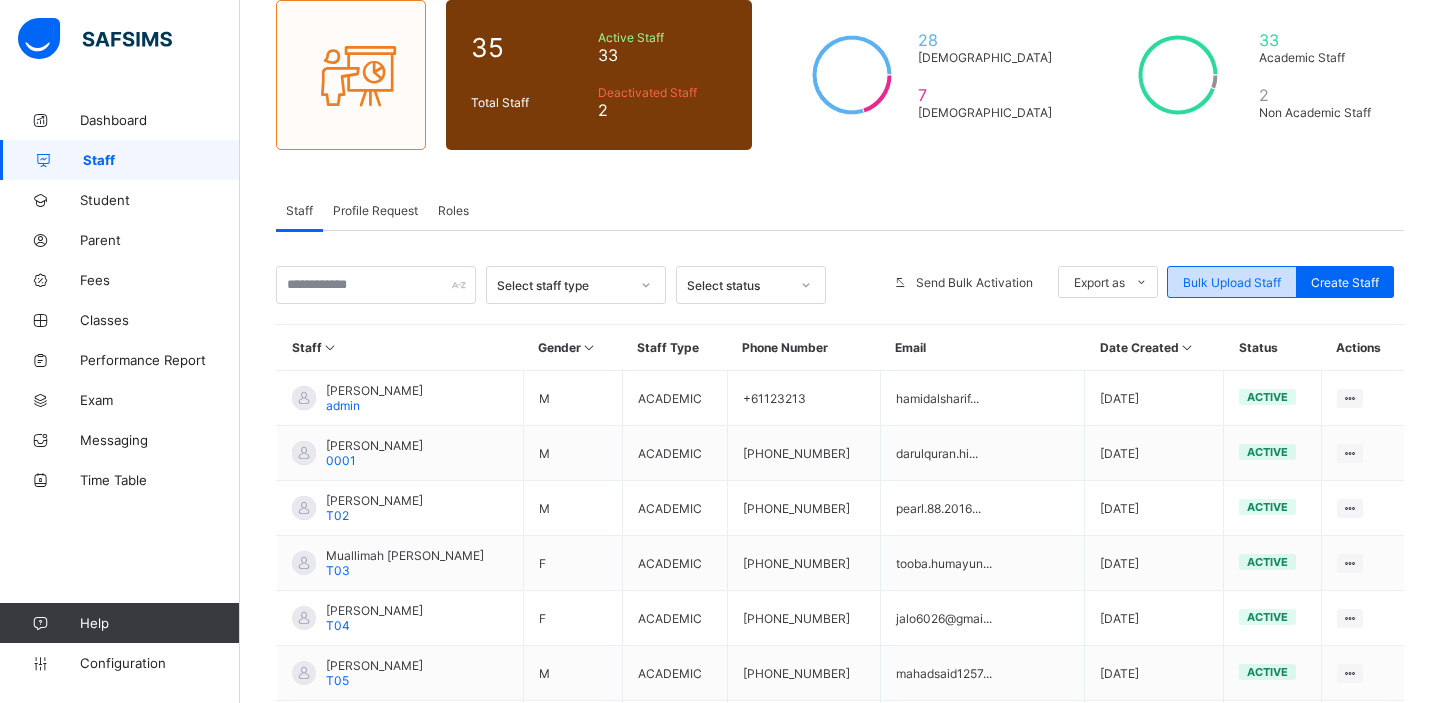 click on "Bulk Upload Staff" at bounding box center (1232, 282) 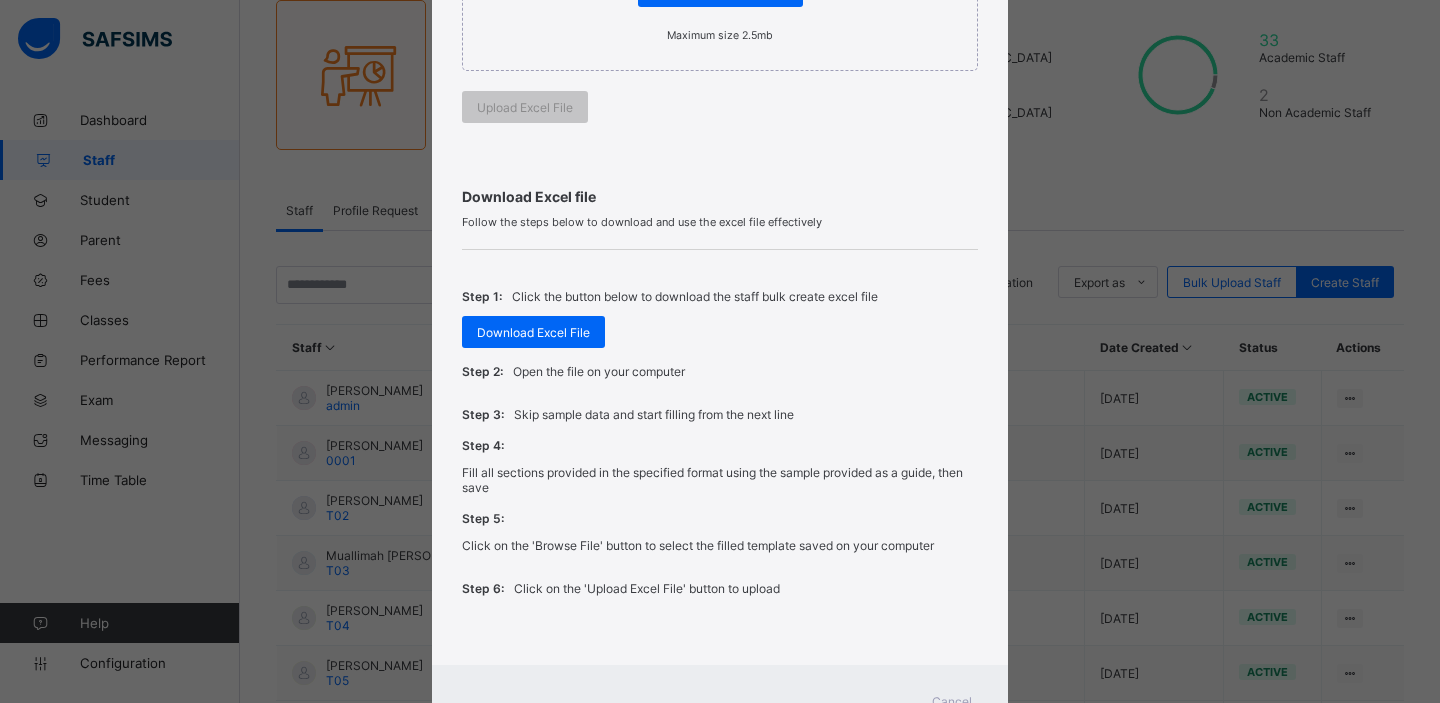scroll, scrollTop: 538, scrollLeft: 0, axis: vertical 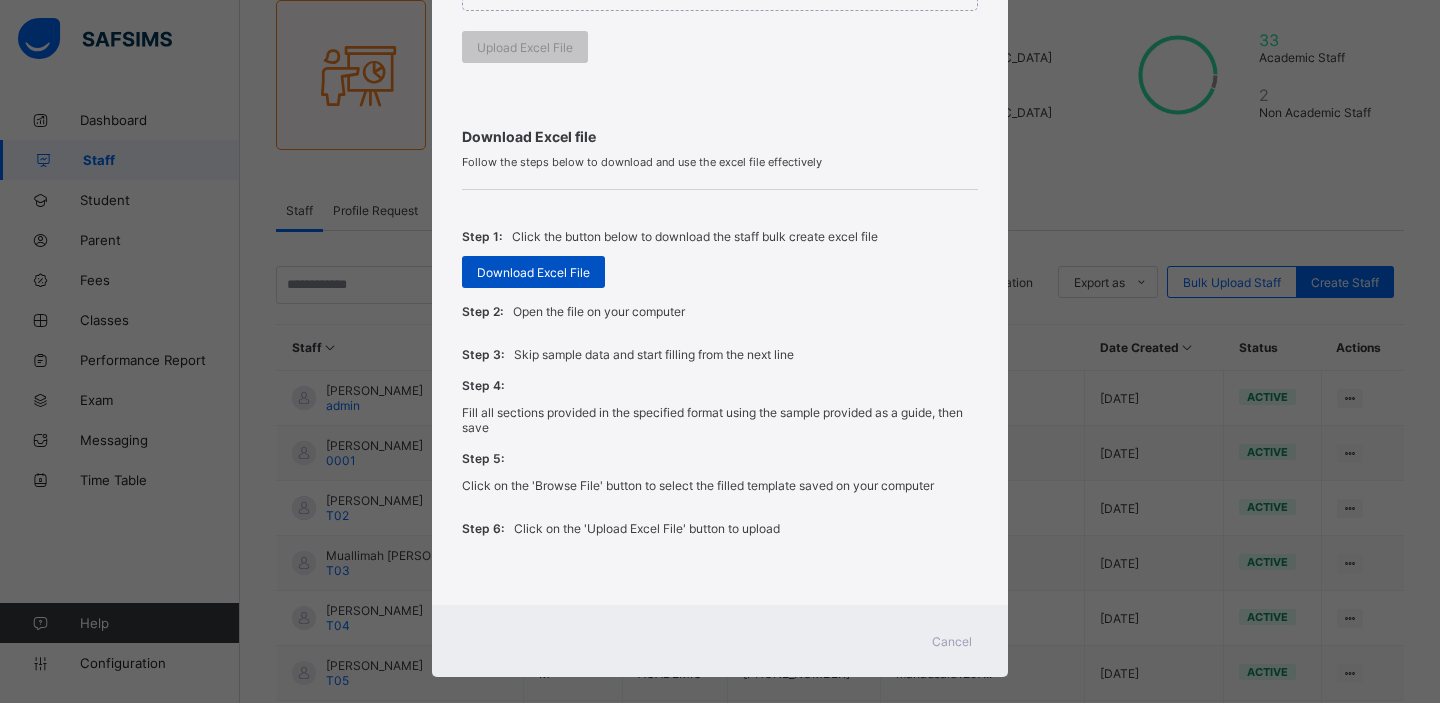 click on "Download Excel File" at bounding box center [533, 272] 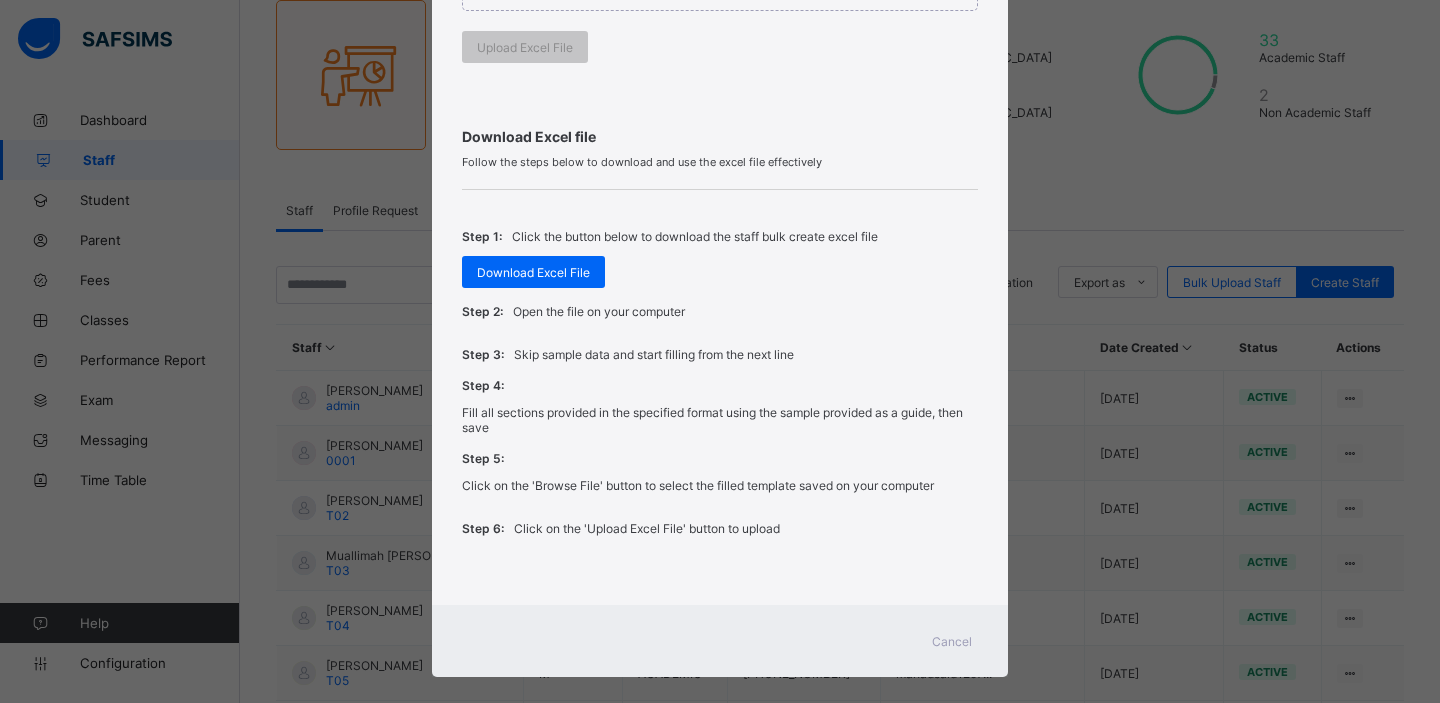 click on "Cancel" at bounding box center (952, 641) 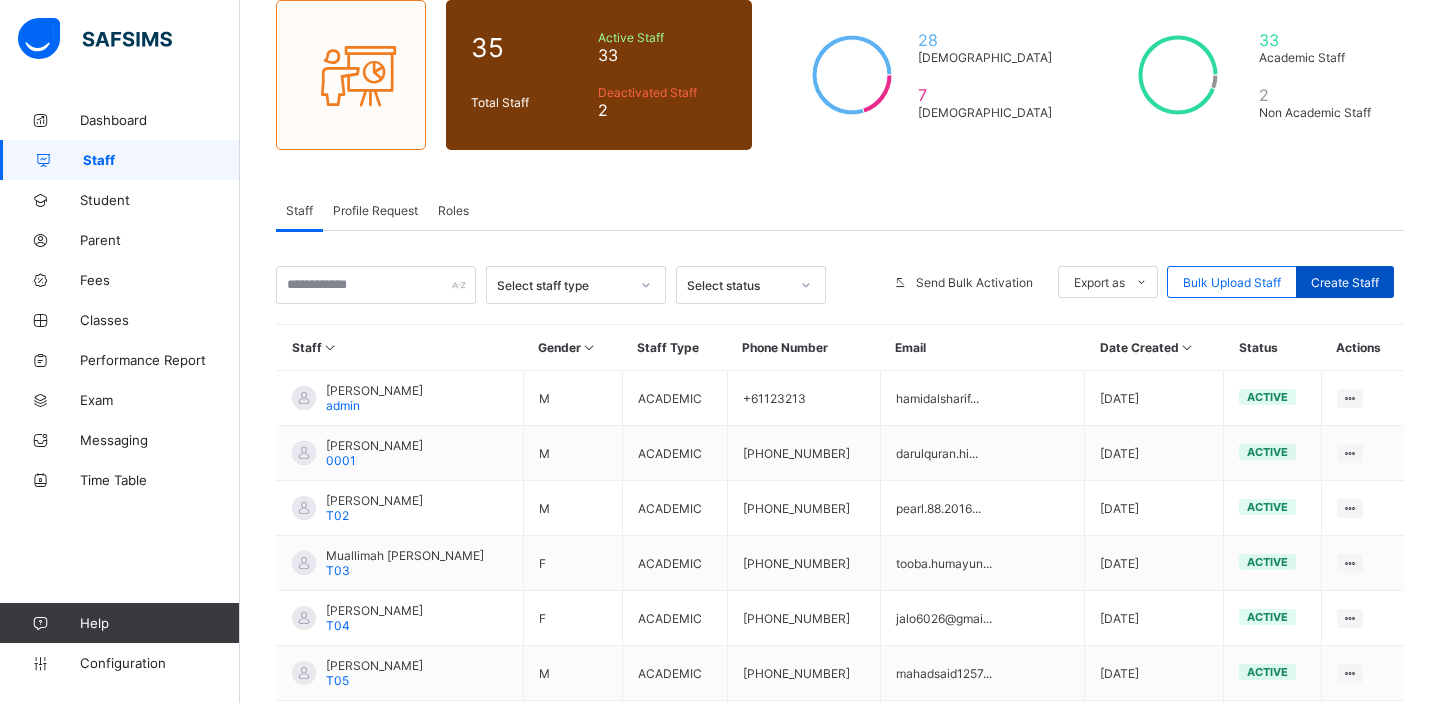 click on "Create Staff" at bounding box center [1345, 282] 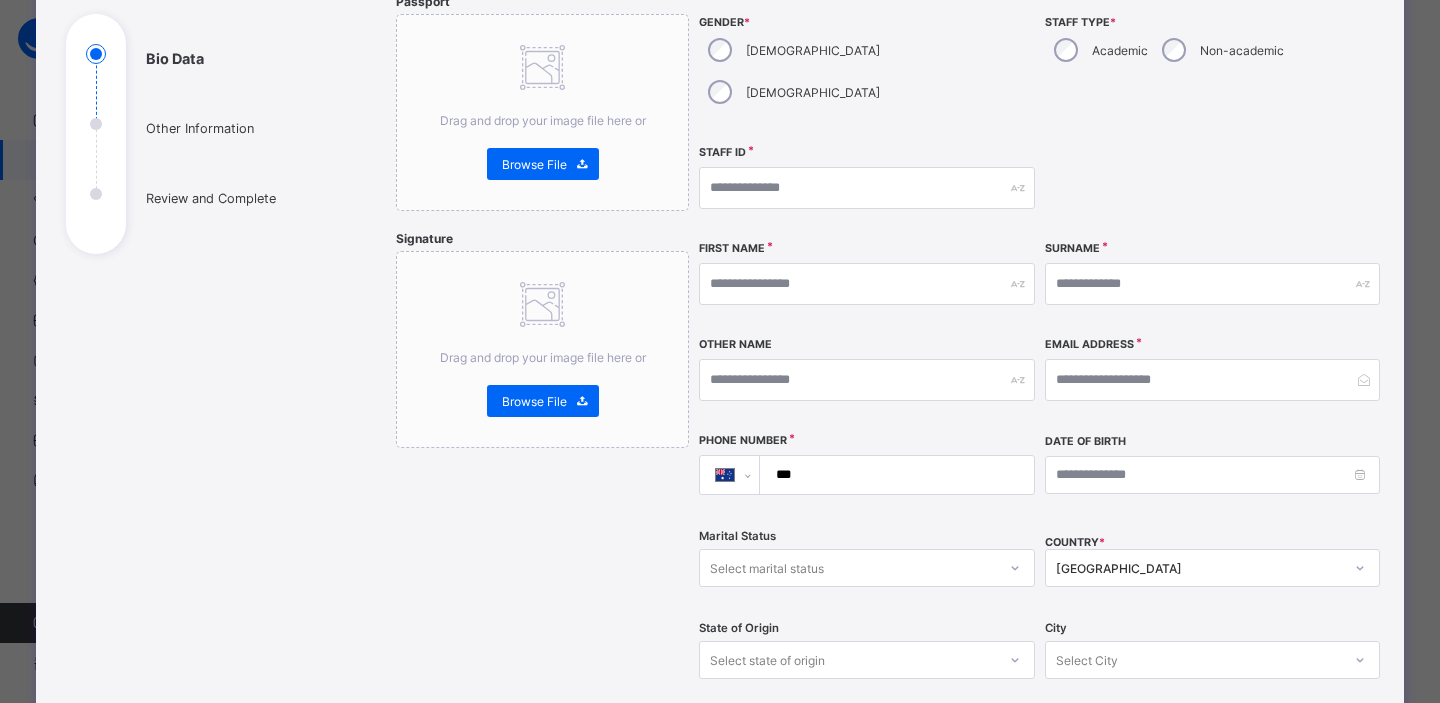 scroll, scrollTop: 220, scrollLeft: 0, axis: vertical 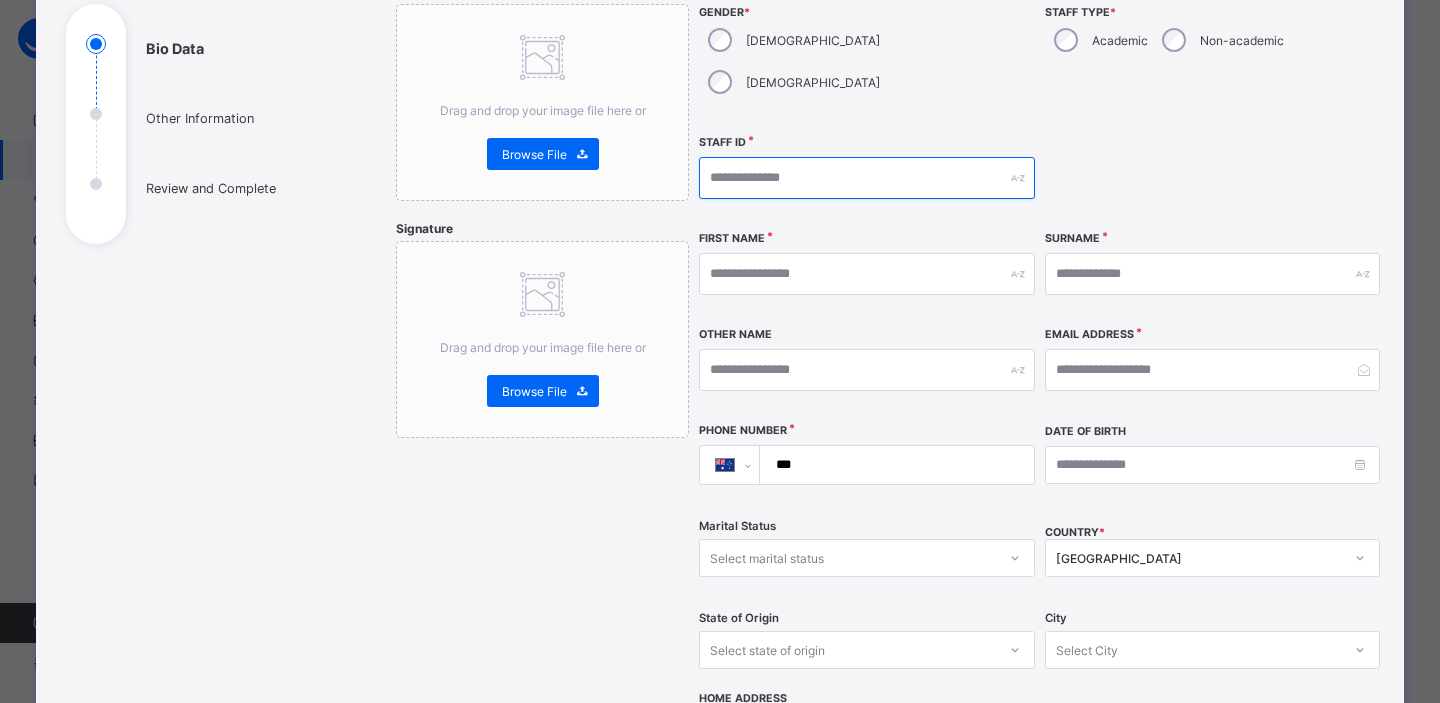 click at bounding box center (866, 178) 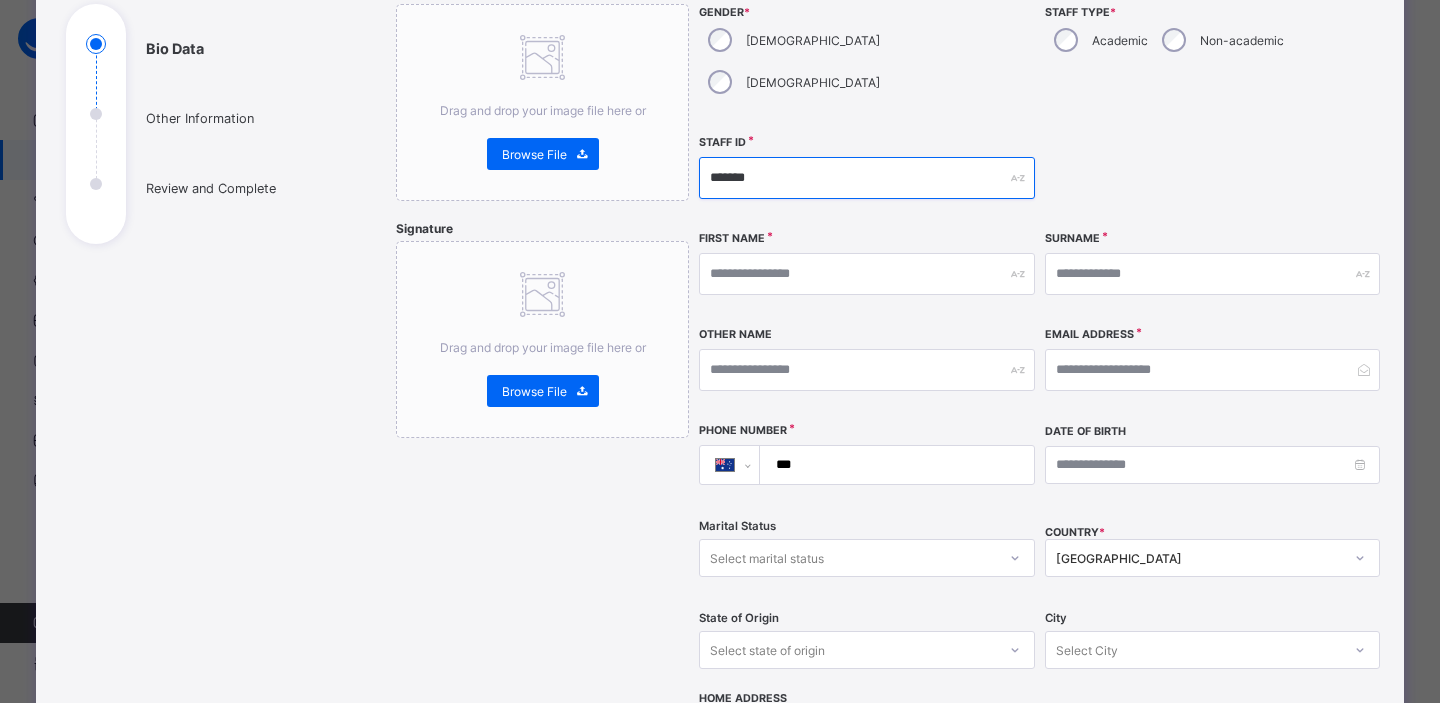 type on "*******" 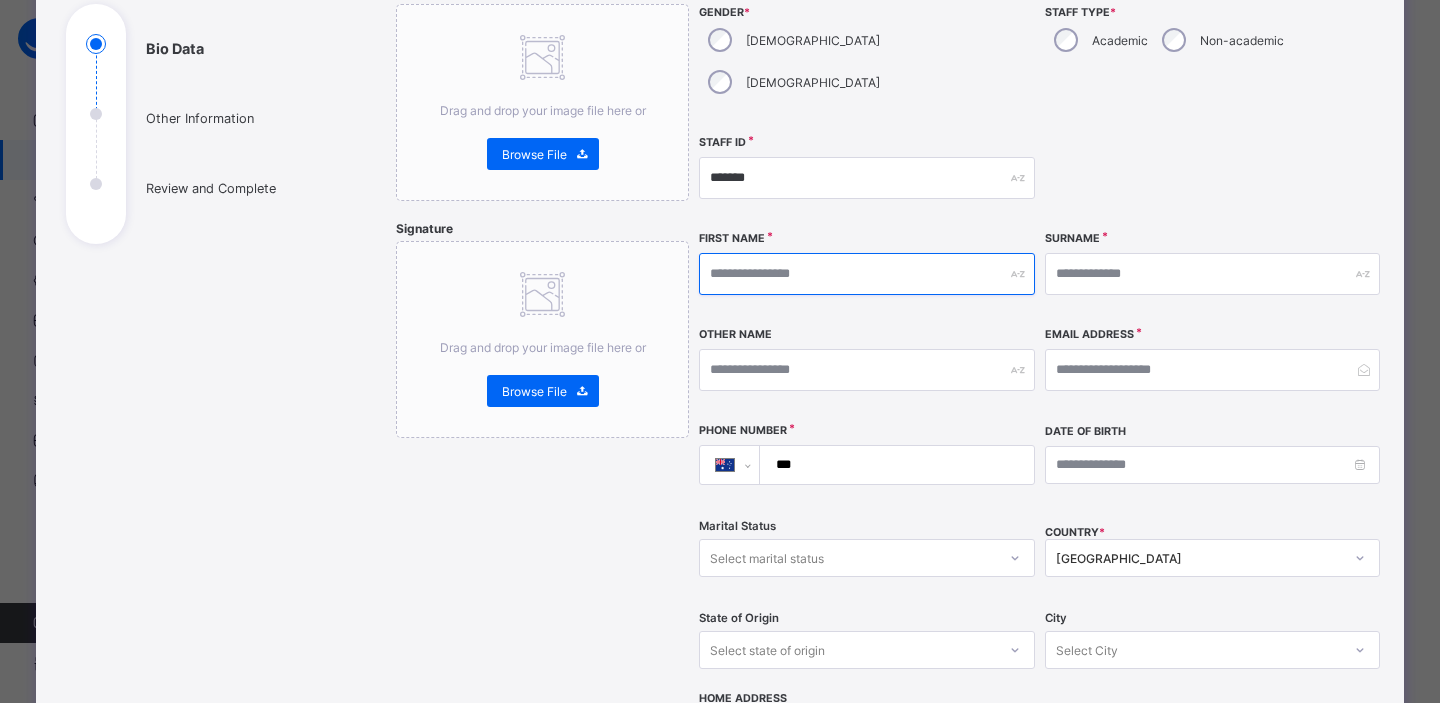 click at bounding box center [866, 274] 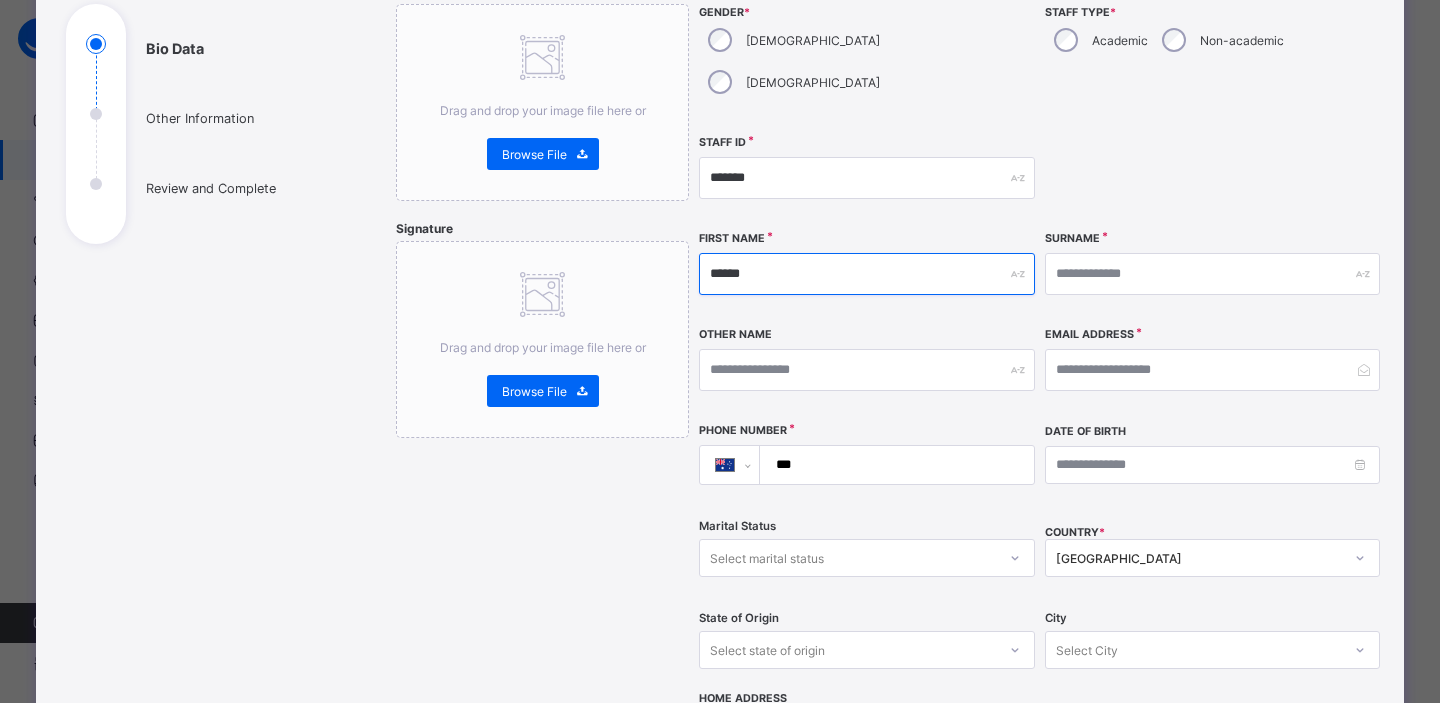 type on "*****" 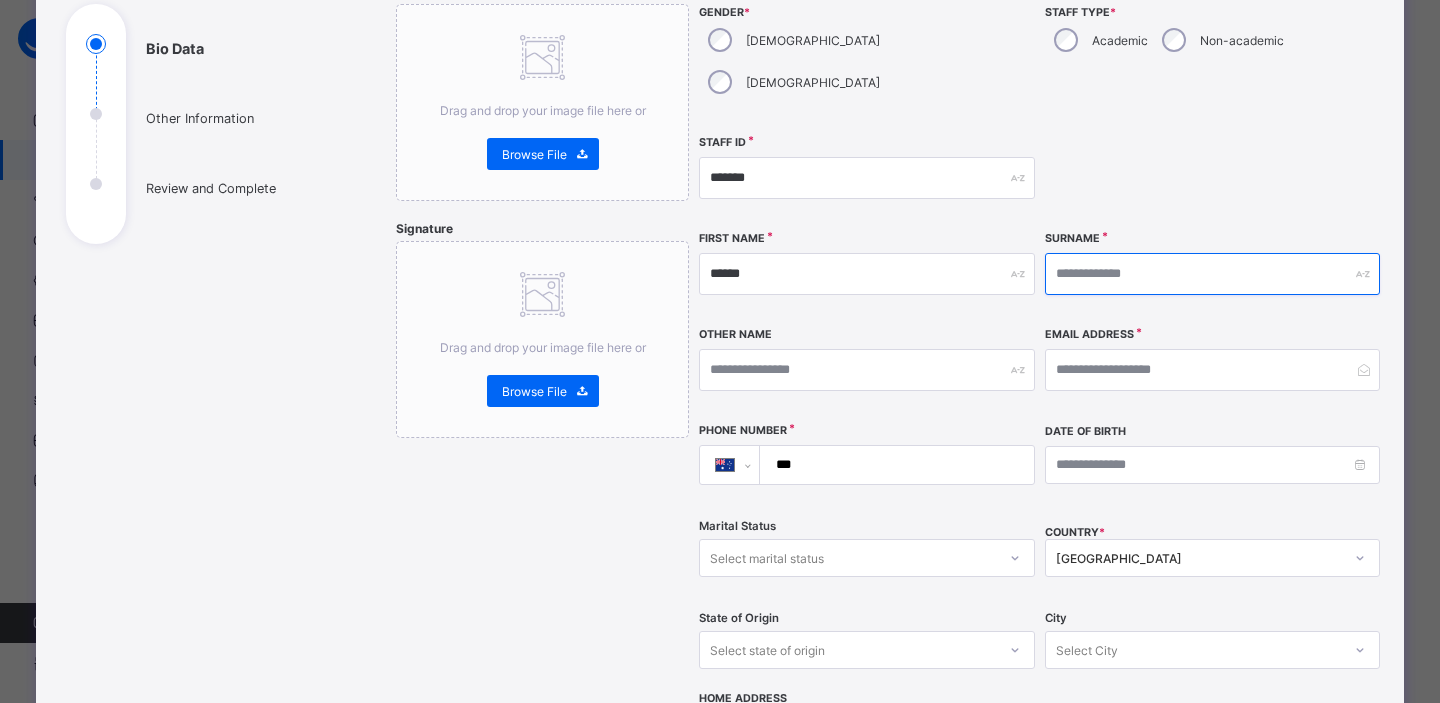 click at bounding box center (1212, 274) 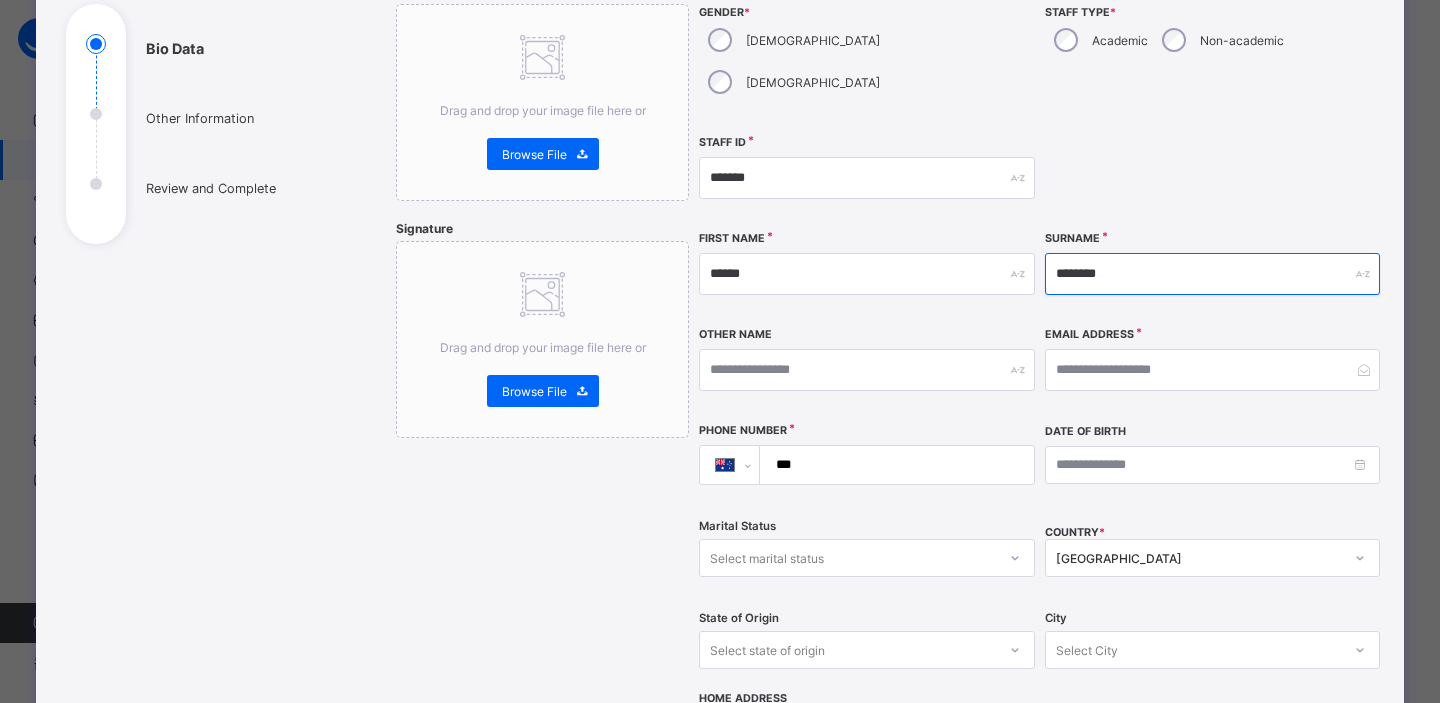 type on "********" 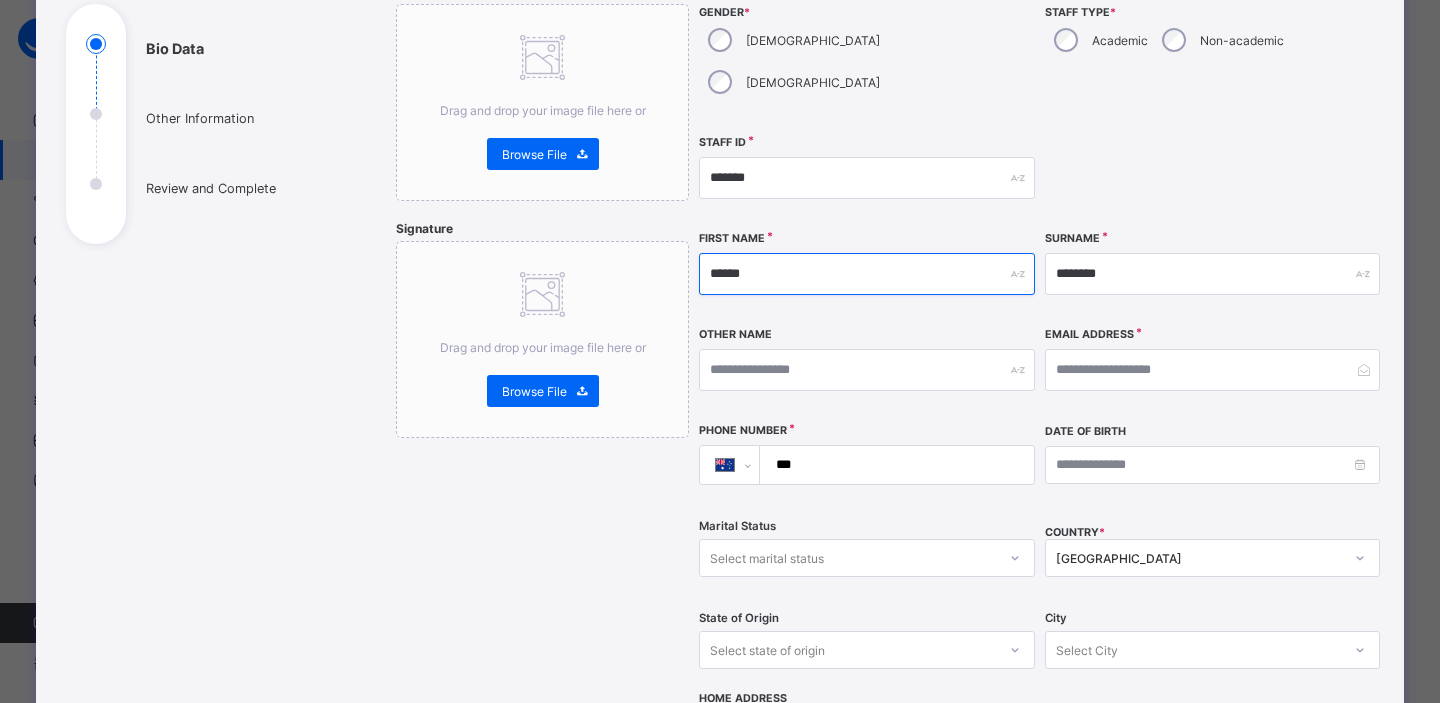 click on "*****" at bounding box center (866, 274) 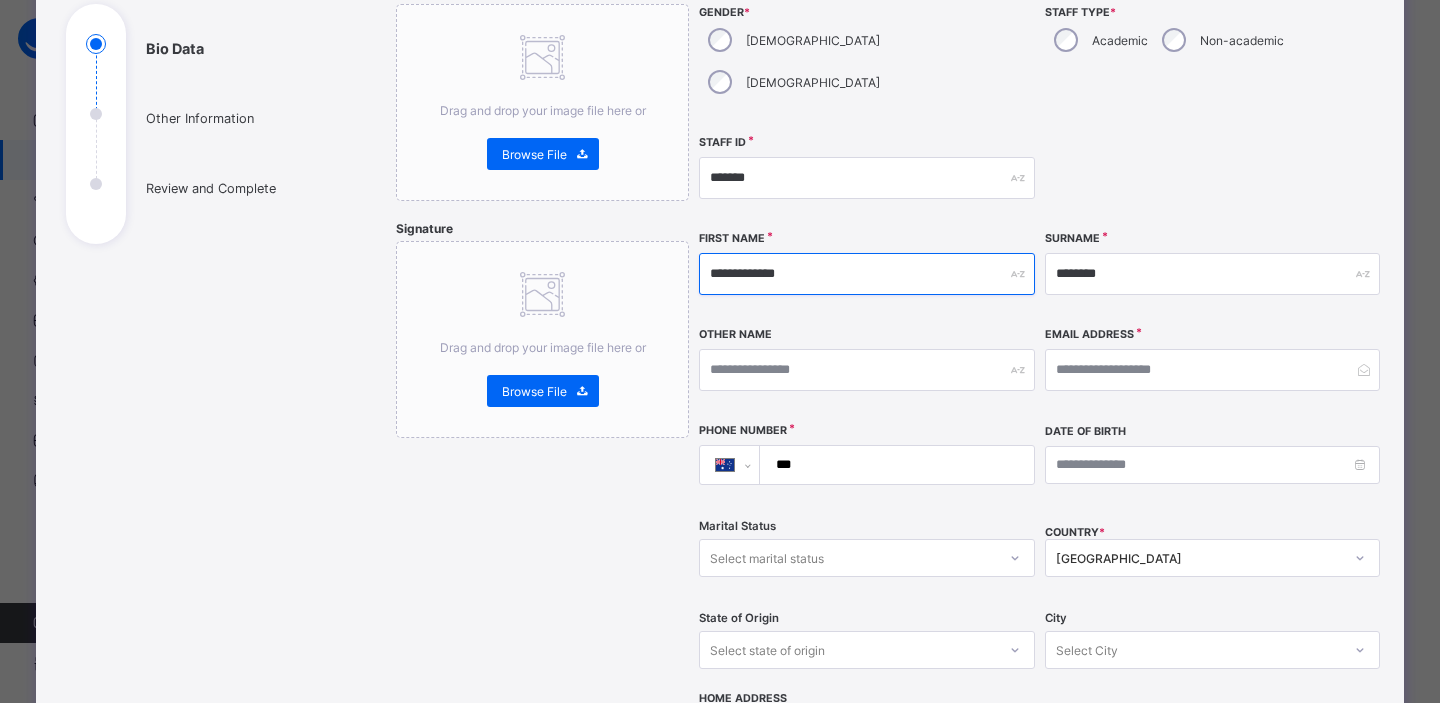 type on "**********" 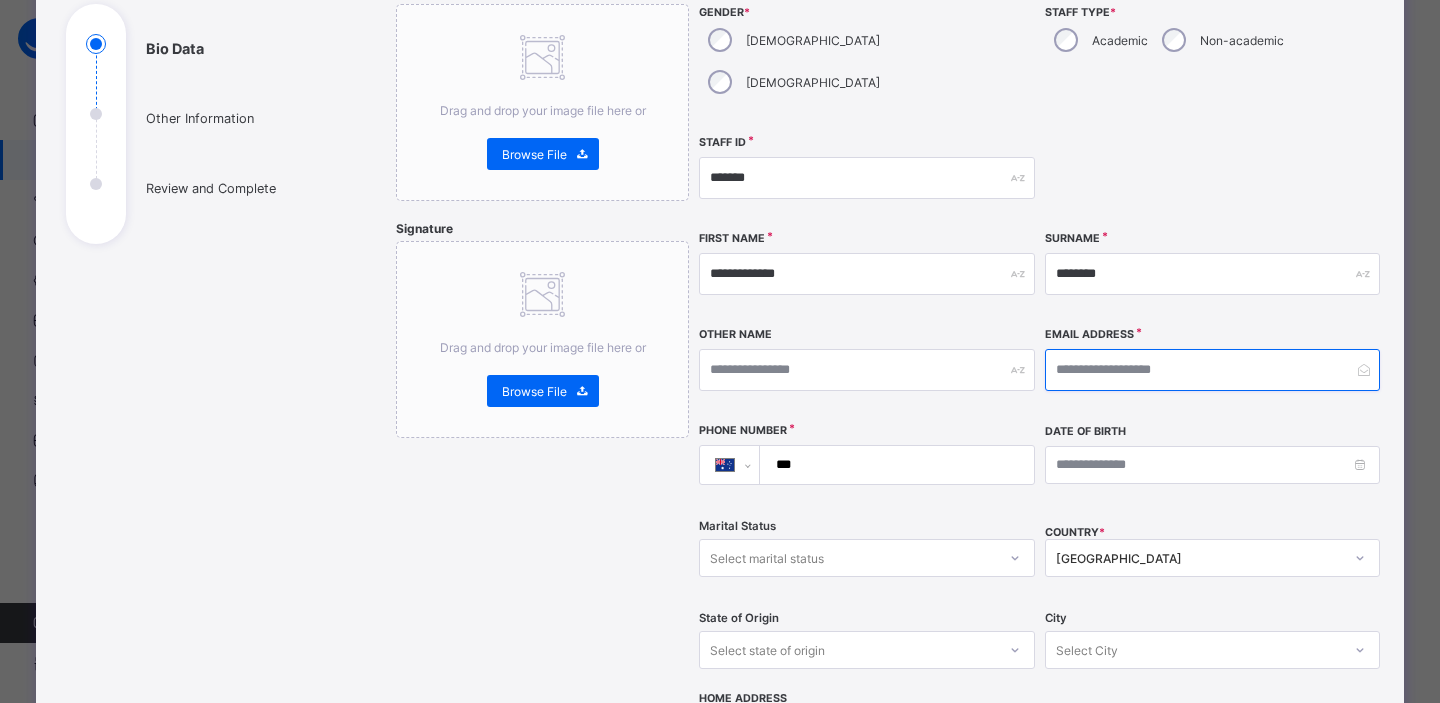 click at bounding box center (1212, 370) 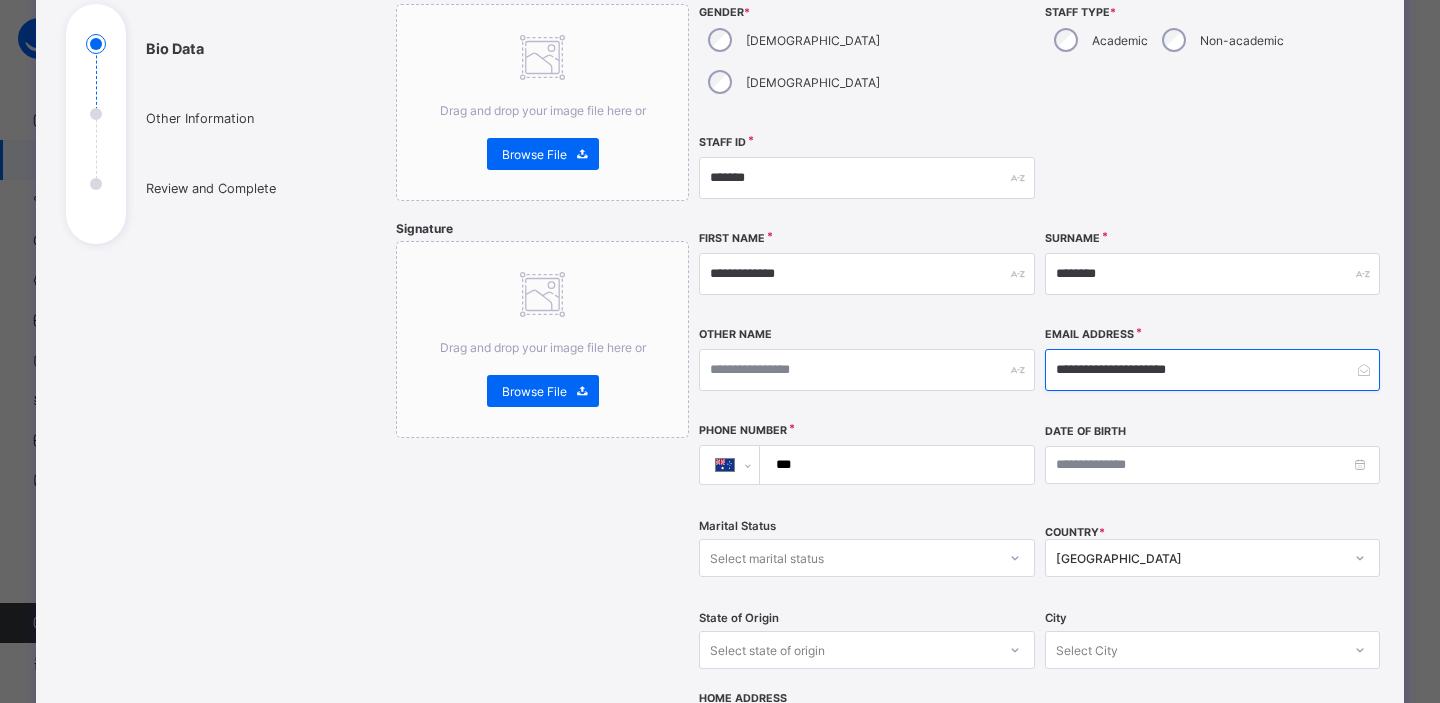 type on "**********" 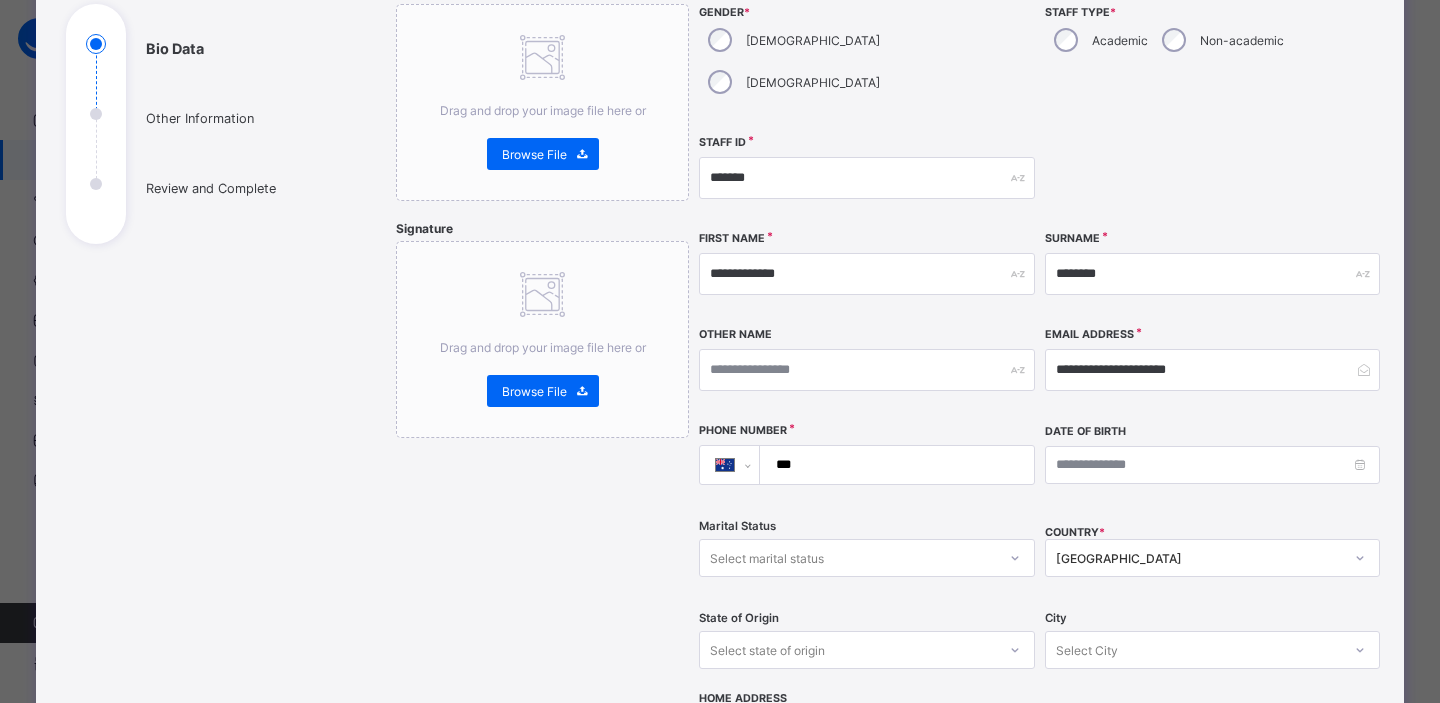 click on "***" at bounding box center [893, 465] 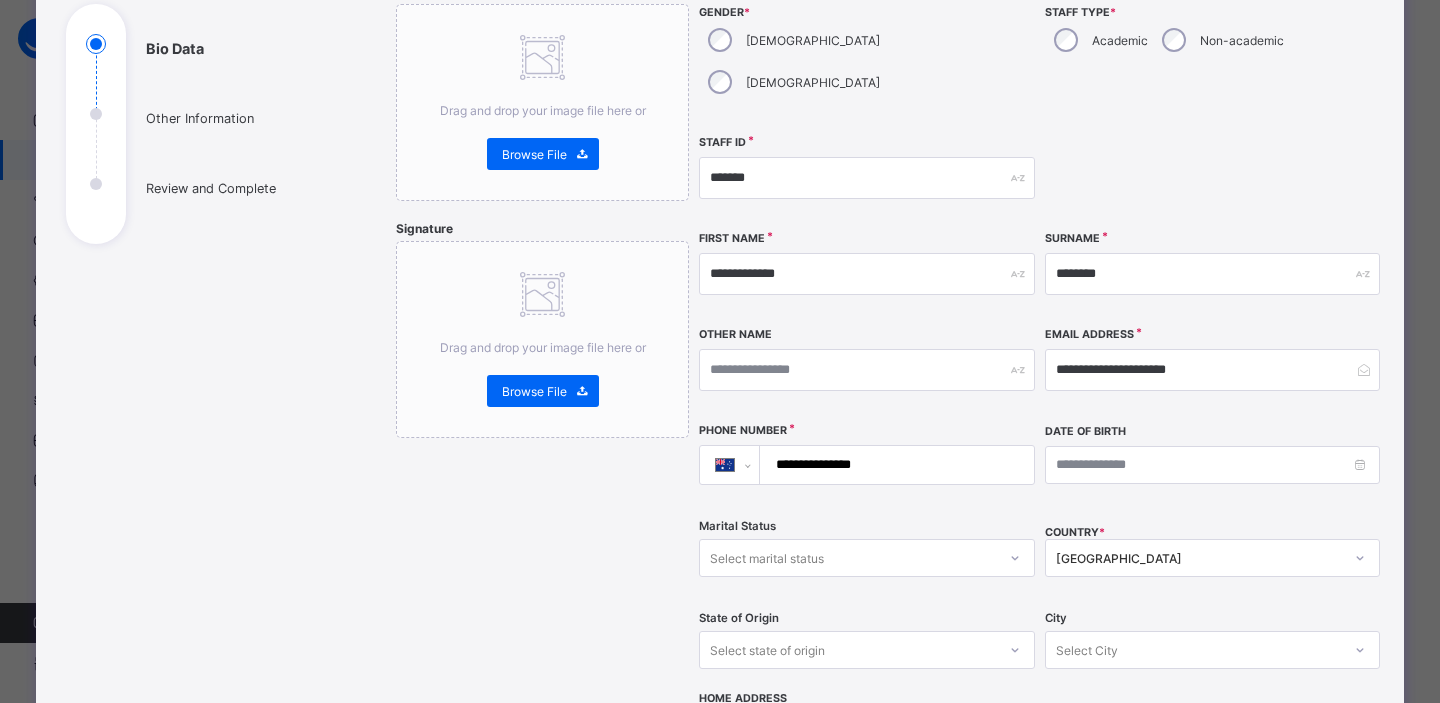 type on "**********" 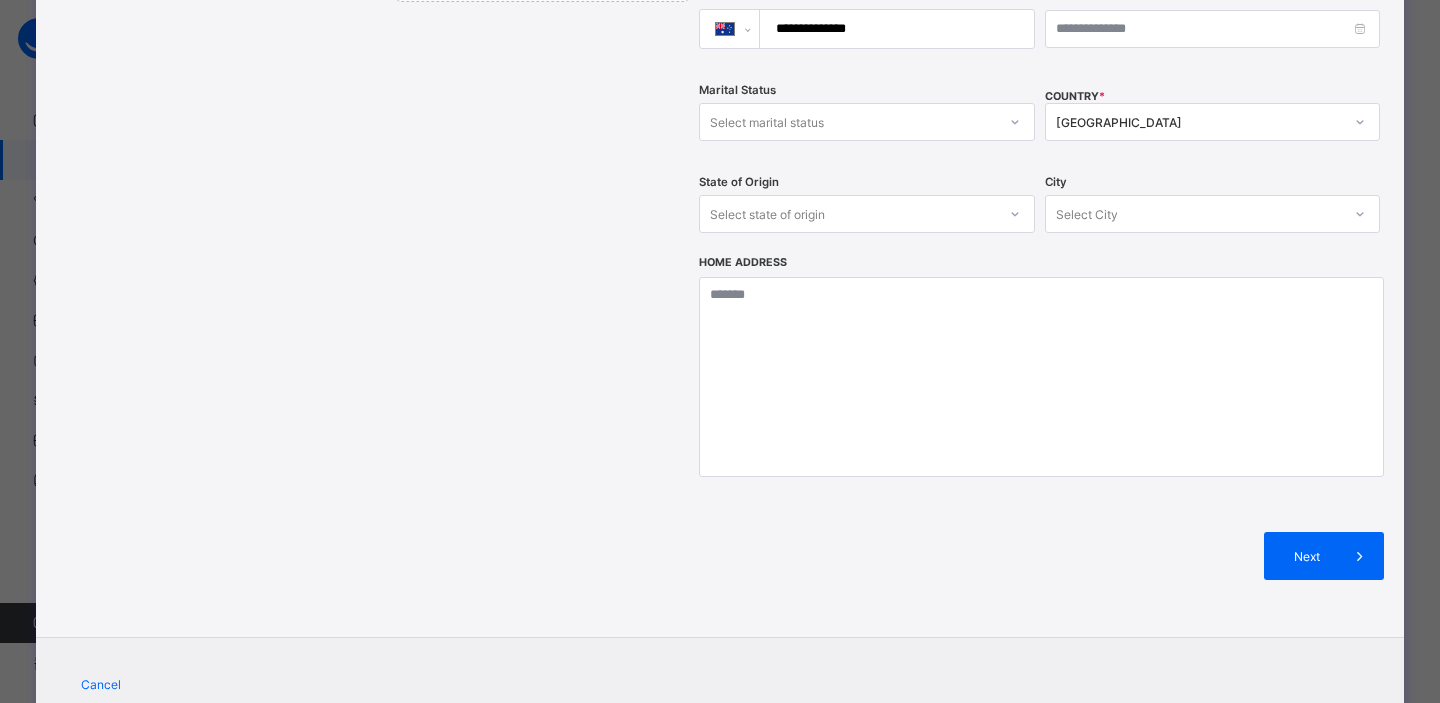 scroll, scrollTop: 692, scrollLeft: 0, axis: vertical 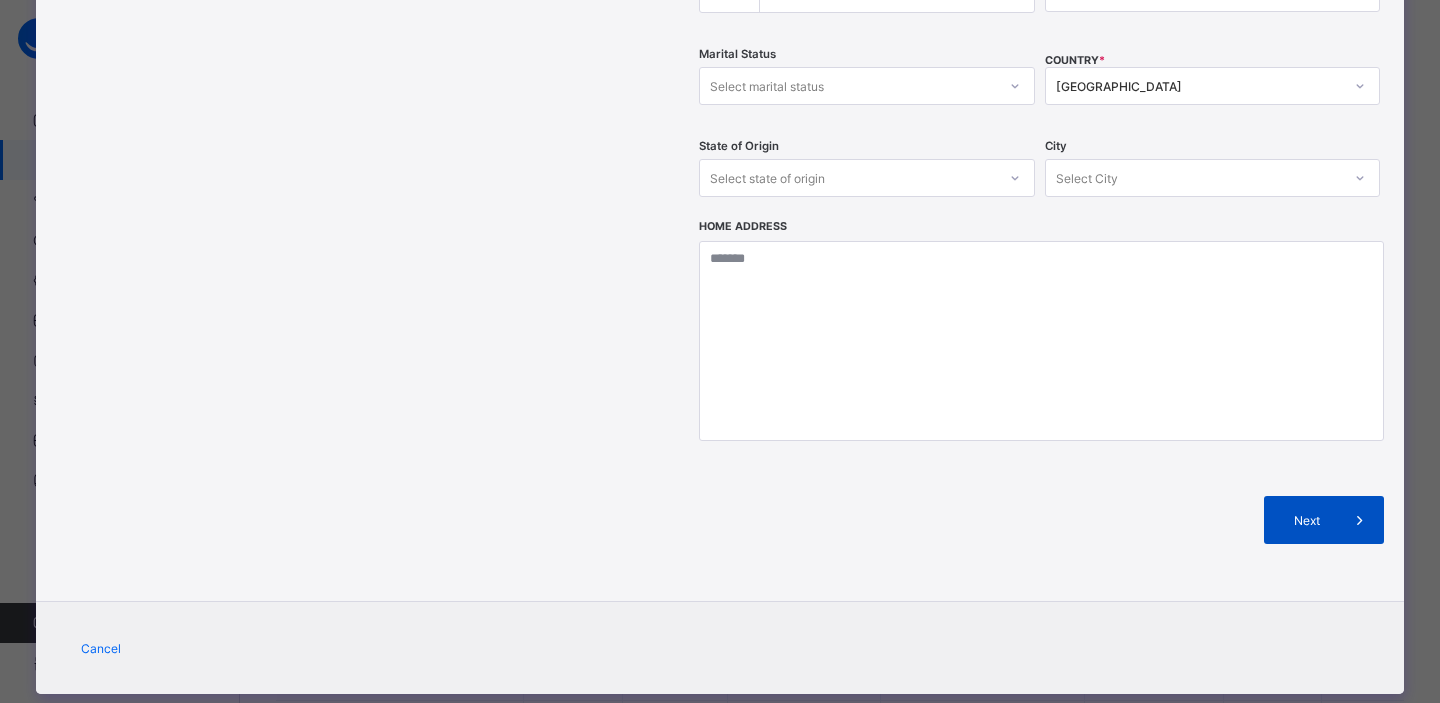 click on "Next" at bounding box center (1307, 520) 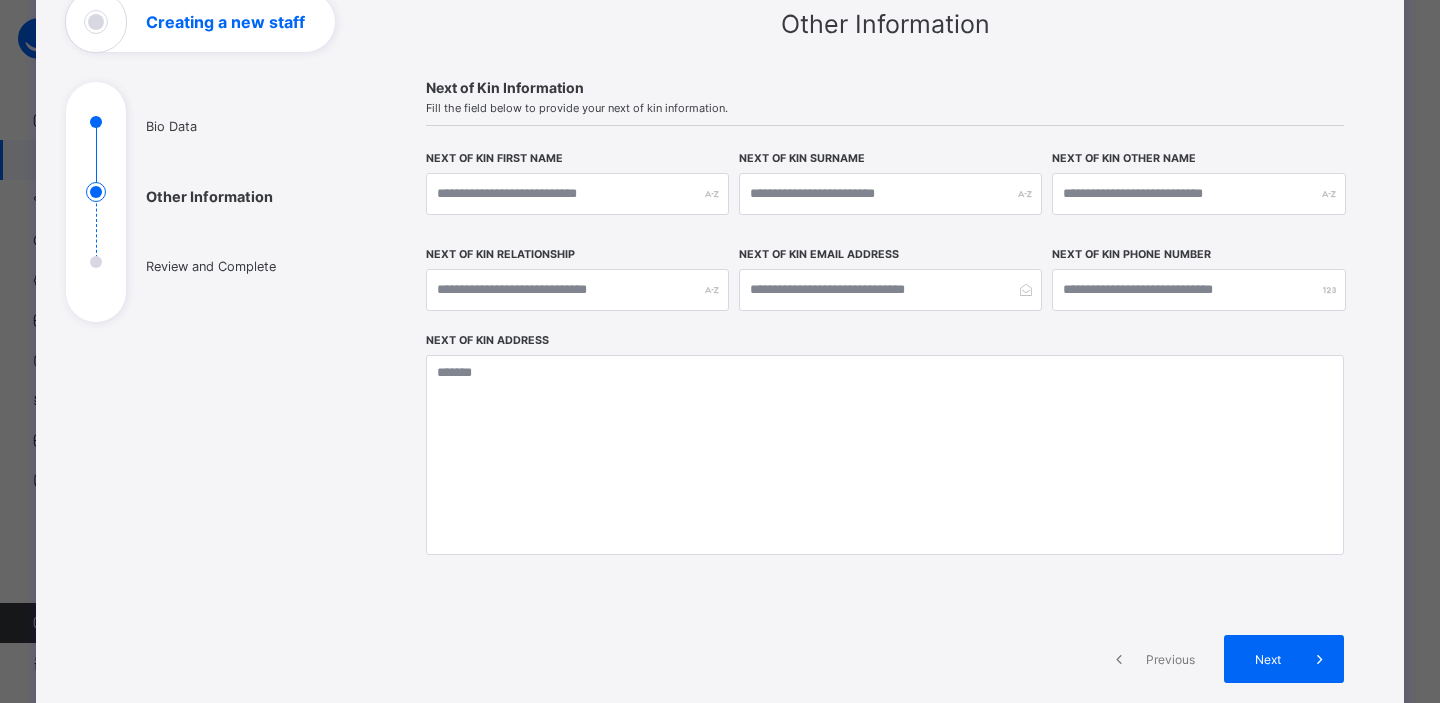 scroll, scrollTop: 338, scrollLeft: 0, axis: vertical 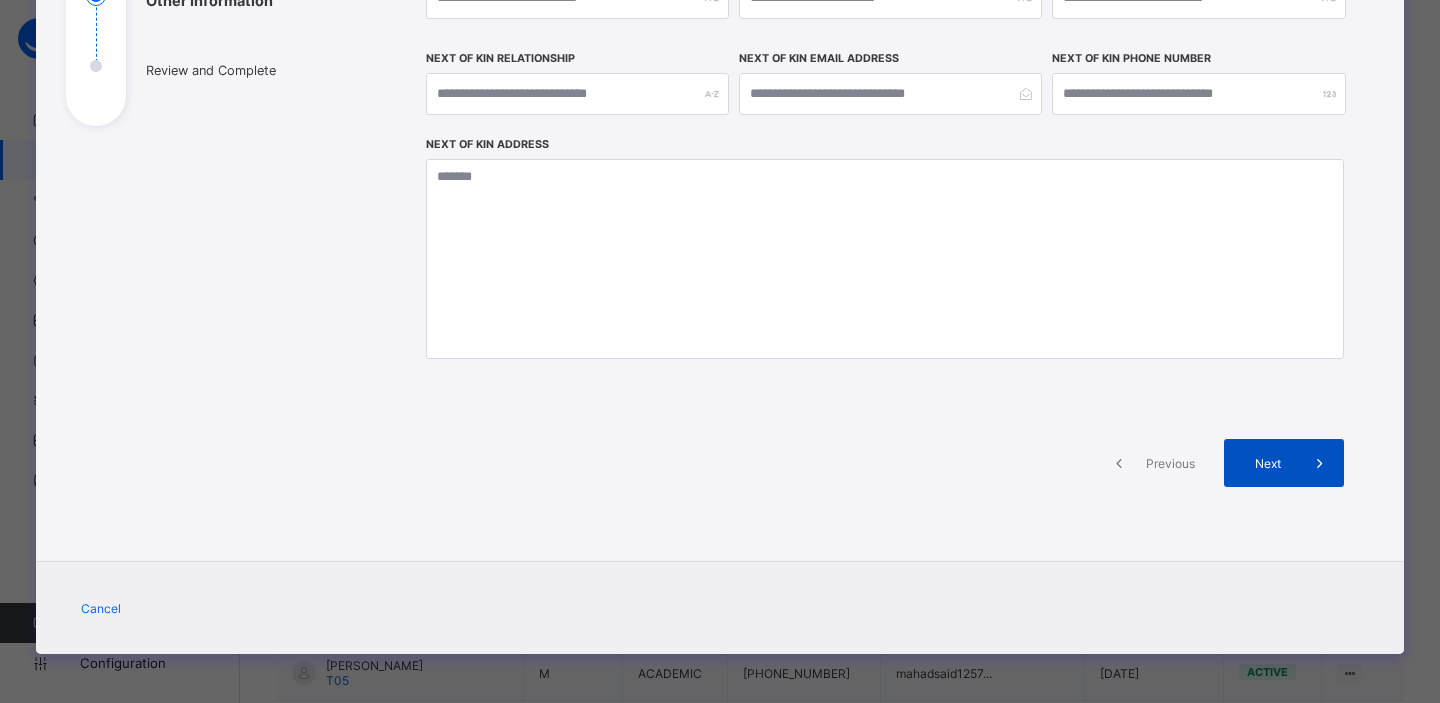 click on "Next" at bounding box center [1267, 463] 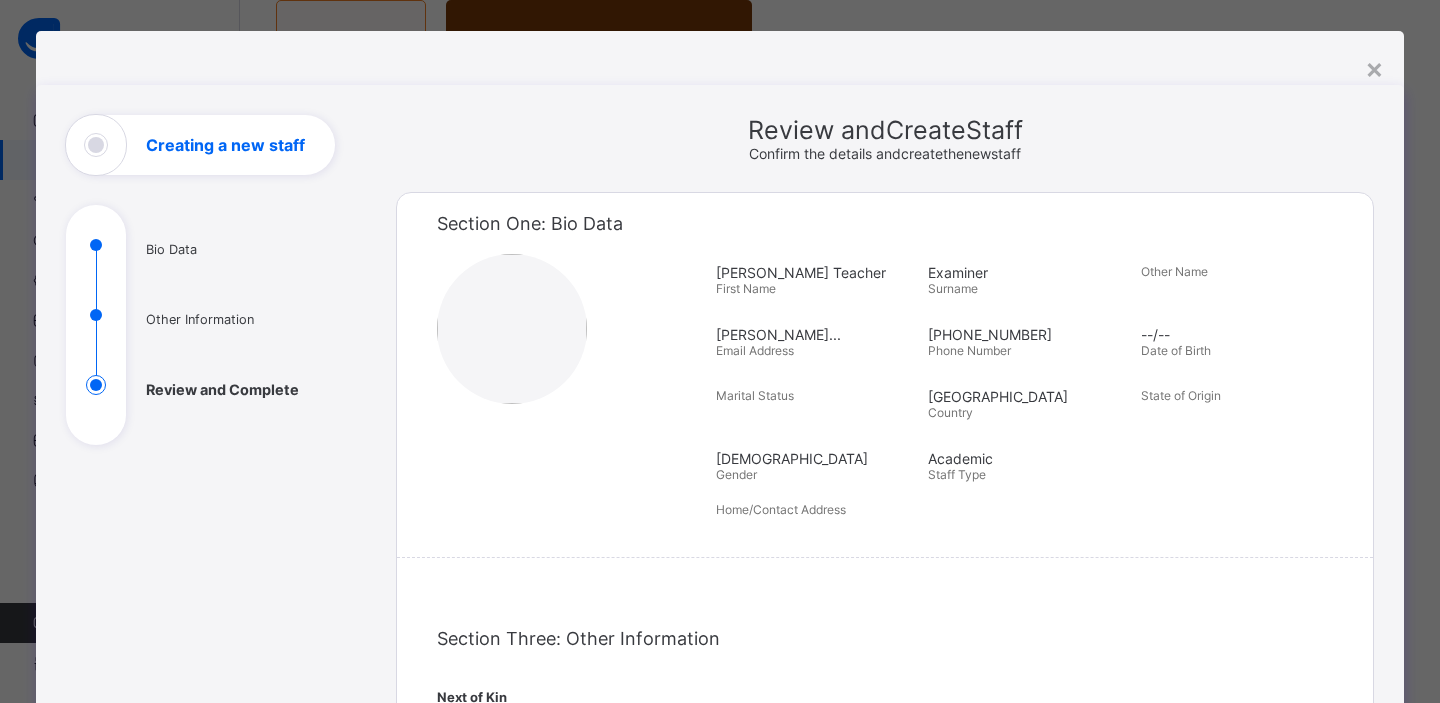 scroll, scrollTop: 9, scrollLeft: 0, axis: vertical 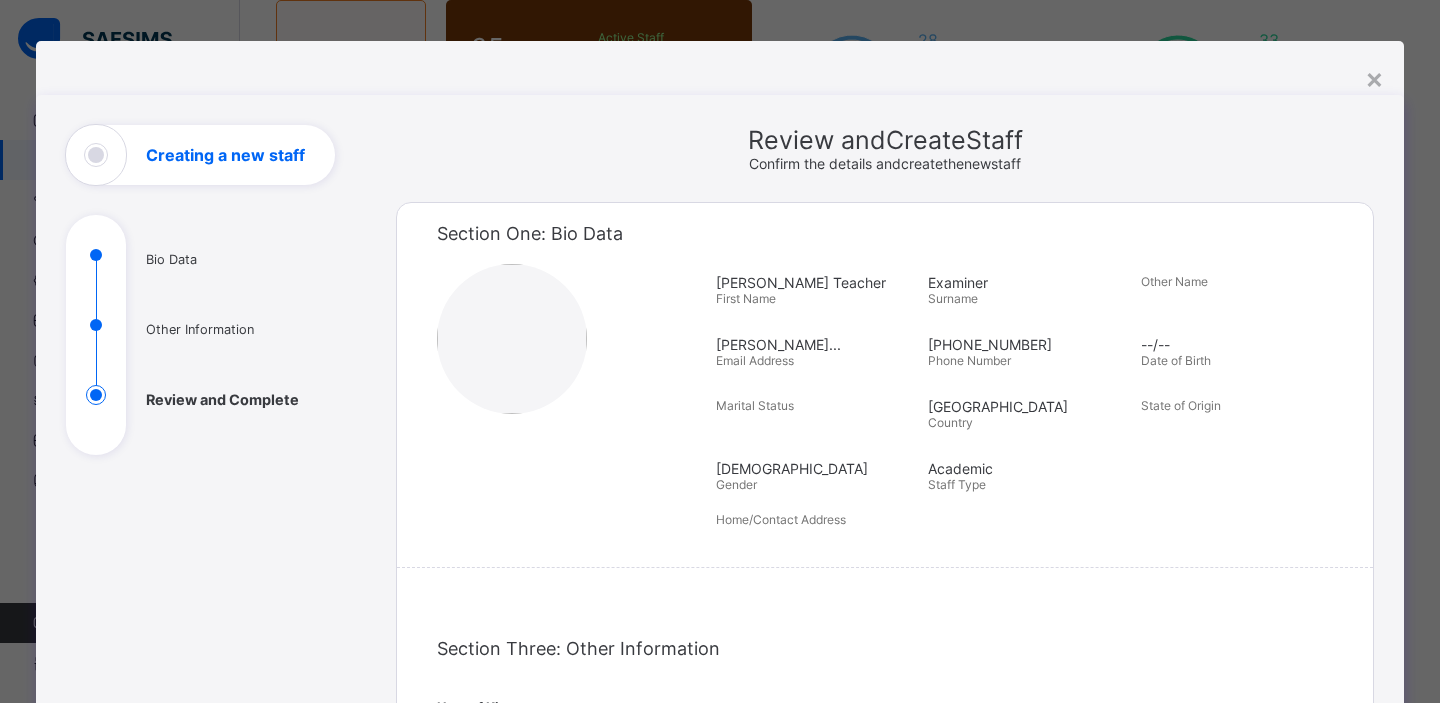 click on "[PERSON_NAME]..." at bounding box center (817, 344) 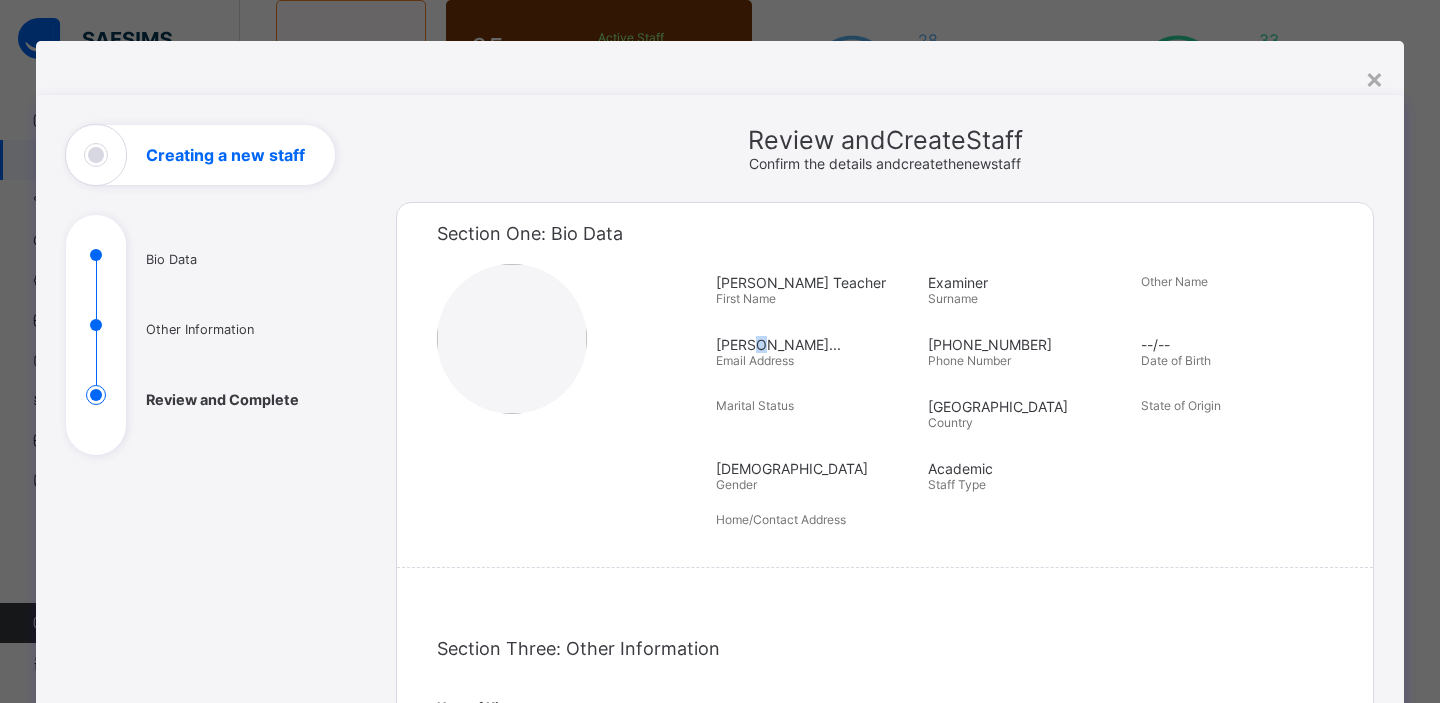 click on "[PERSON_NAME]..." at bounding box center [817, 344] 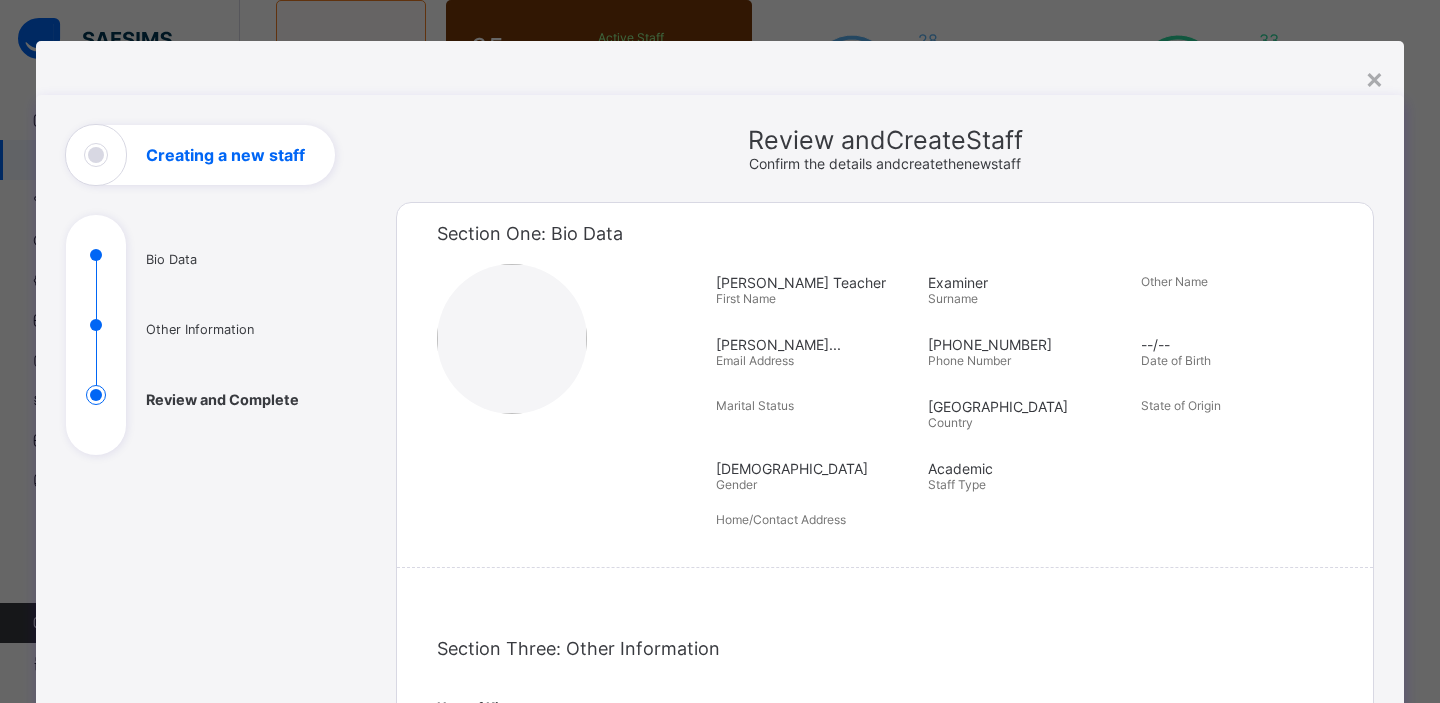 click on "[PERSON_NAME]..." at bounding box center [817, 344] 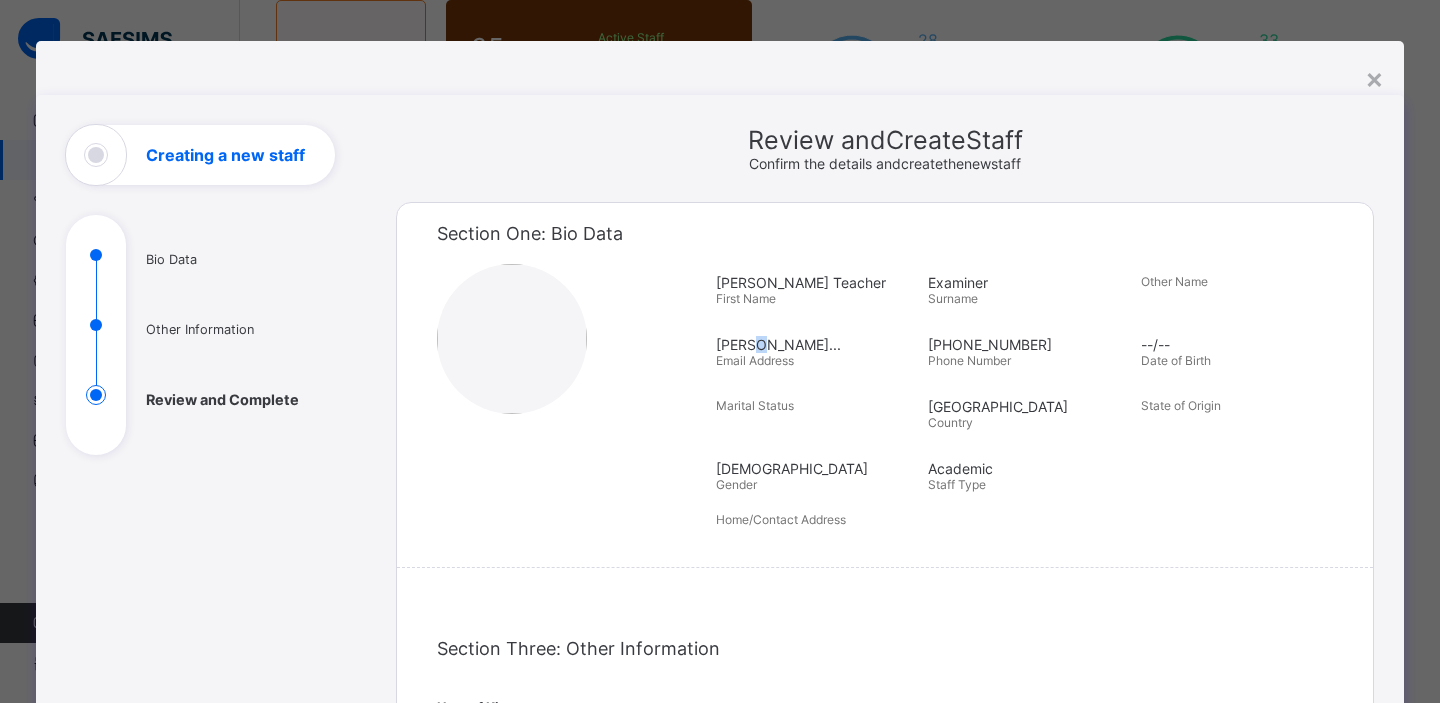click on "[PERSON_NAME]..." at bounding box center (817, 344) 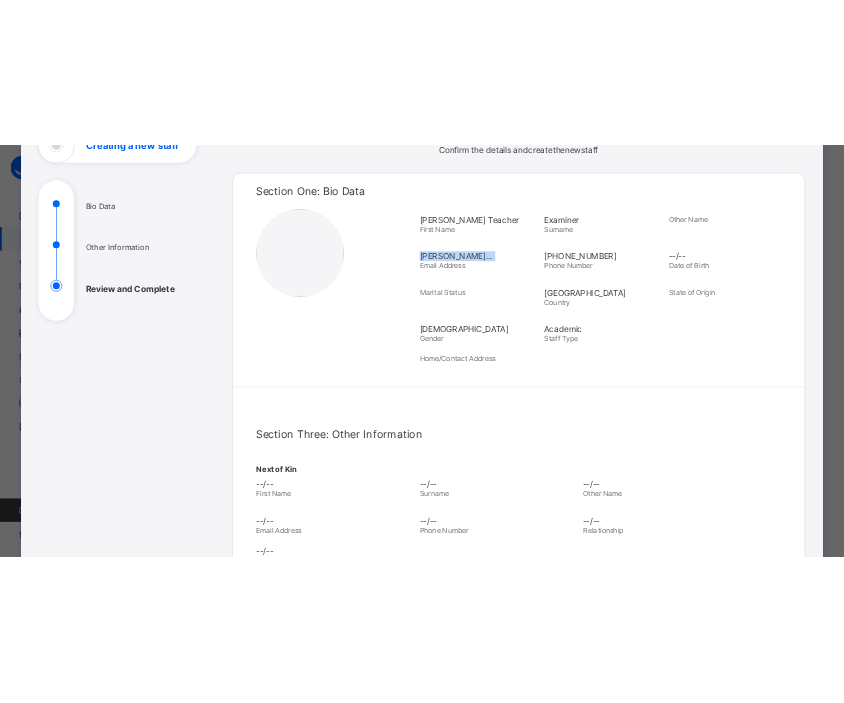 scroll, scrollTop: 597, scrollLeft: 0, axis: vertical 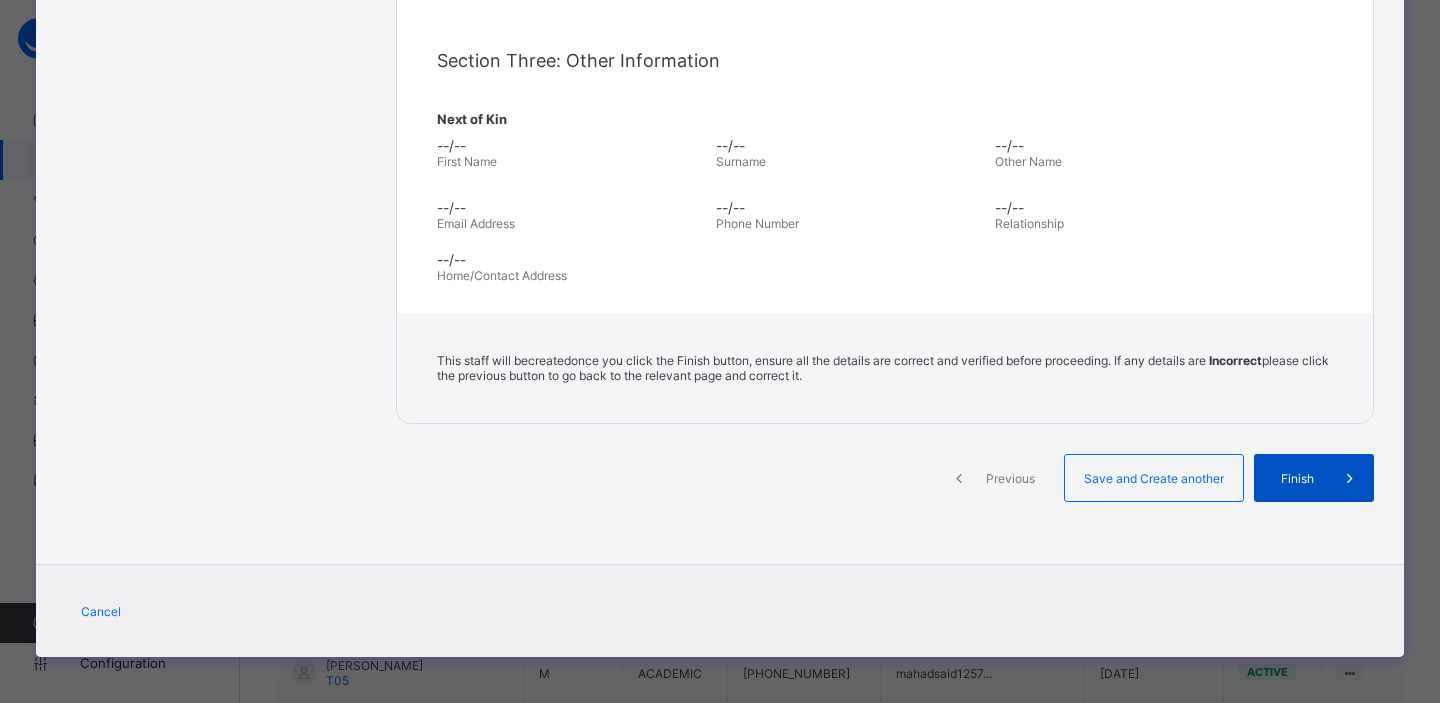 click on "Finish" at bounding box center [1297, 478] 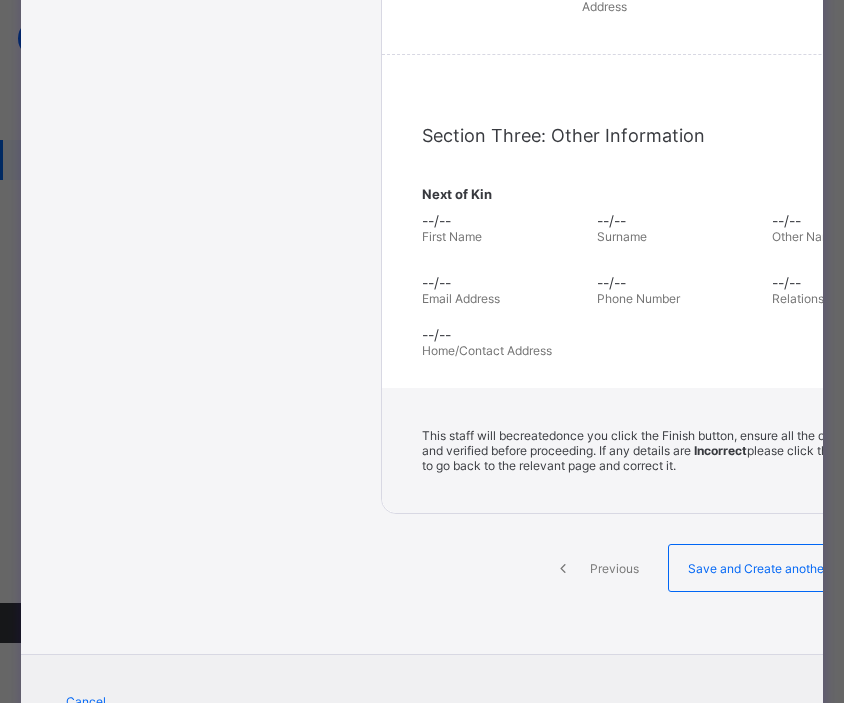 scroll, scrollTop: 667, scrollLeft: 0, axis: vertical 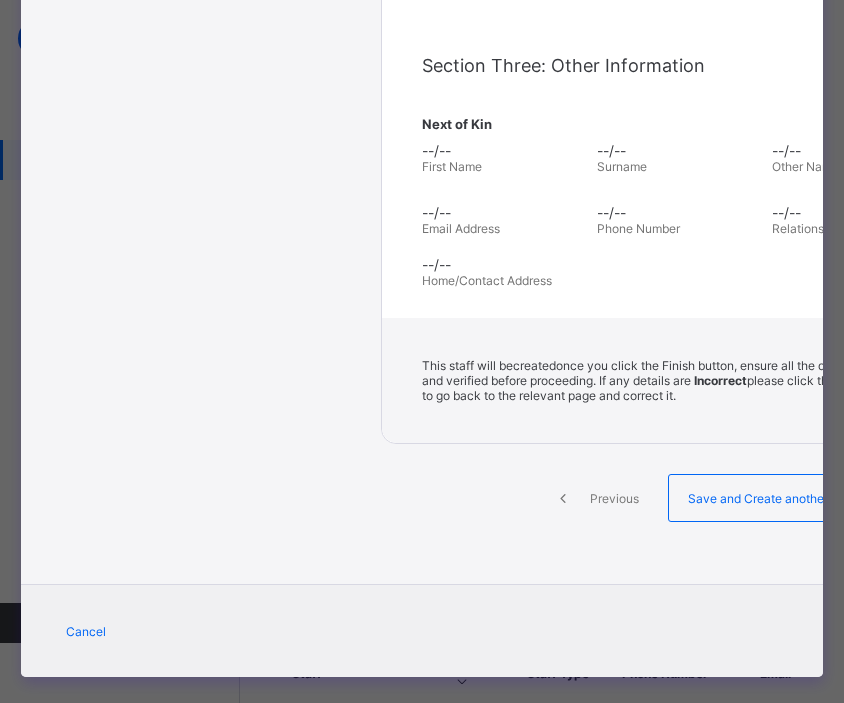 click on "Finish" at bounding box center (901, 498) 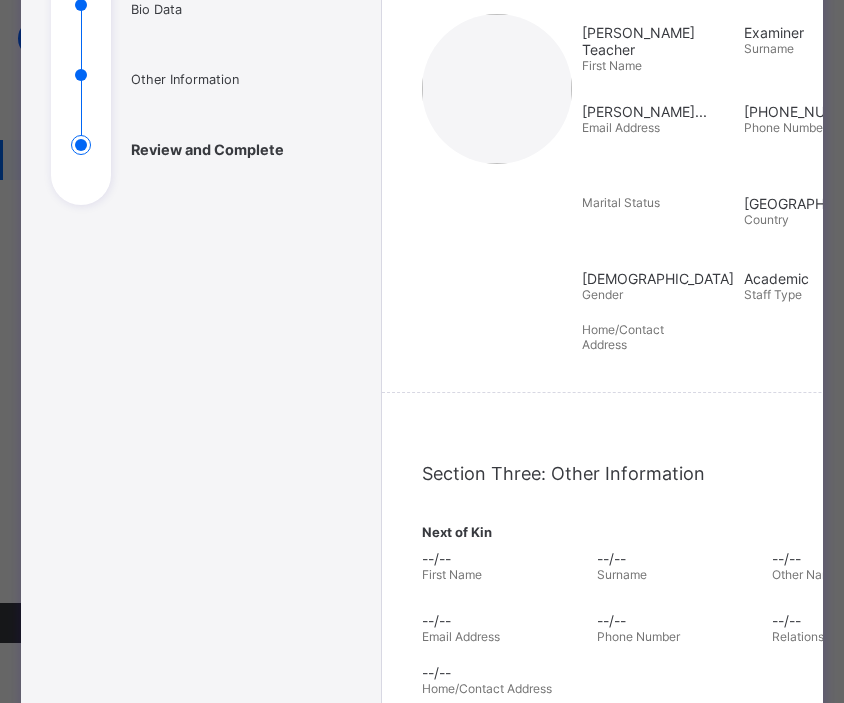 scroll, scrollTop: 0, scrollLeft: 0, axis: both 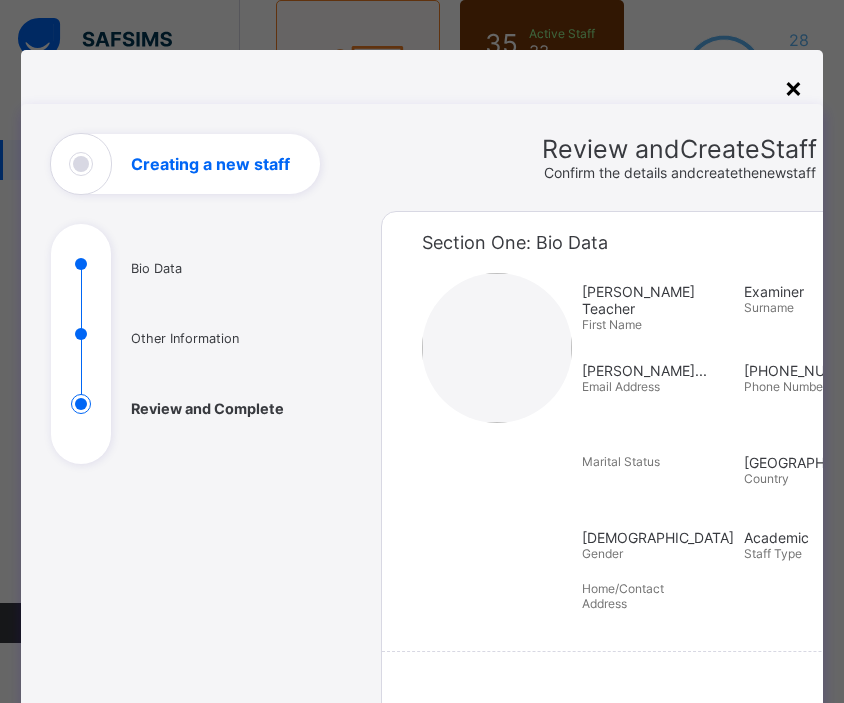 click on "×" at bounding box center (793, 87) 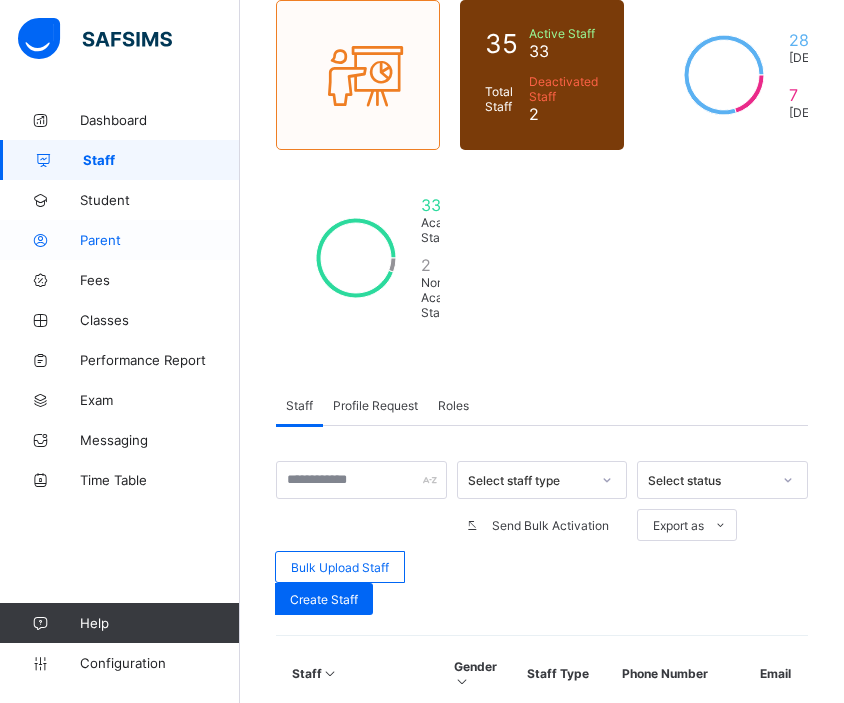 click on "Parent" at bounding box center (160, 240) 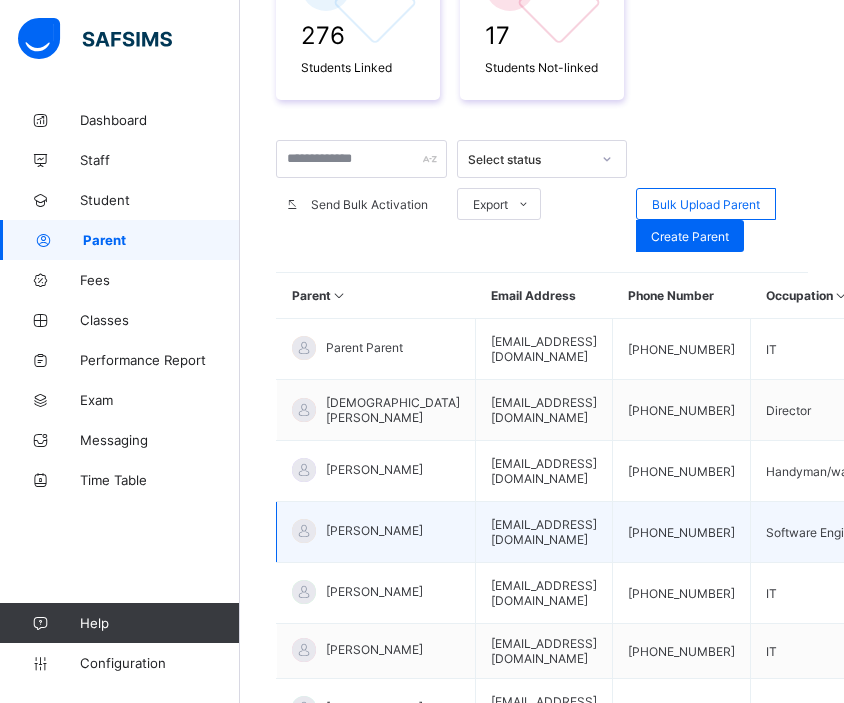 scroll, scrollTop: 498, scrollLeft: 0, axis: vertical 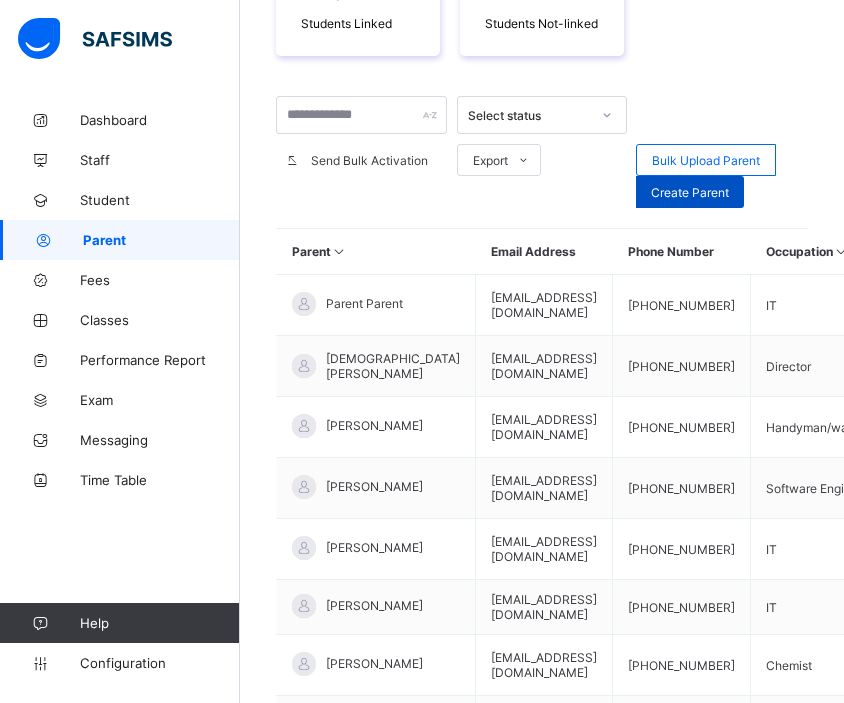 click on "Create Parent" at bounding box center (690, 192) 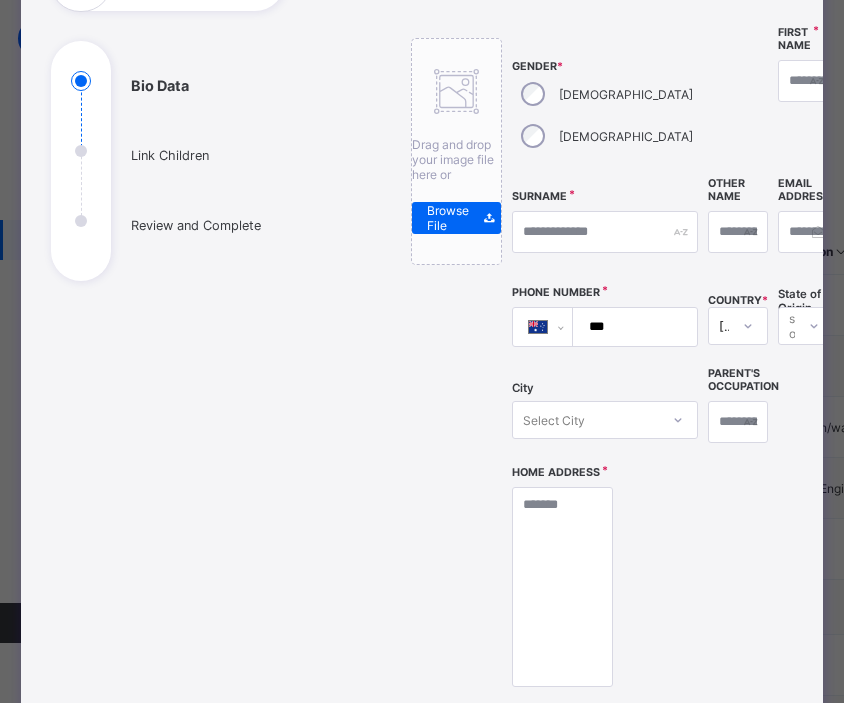 scroll, scrollTop: 247, scrollLeft: 0, axis: vertical 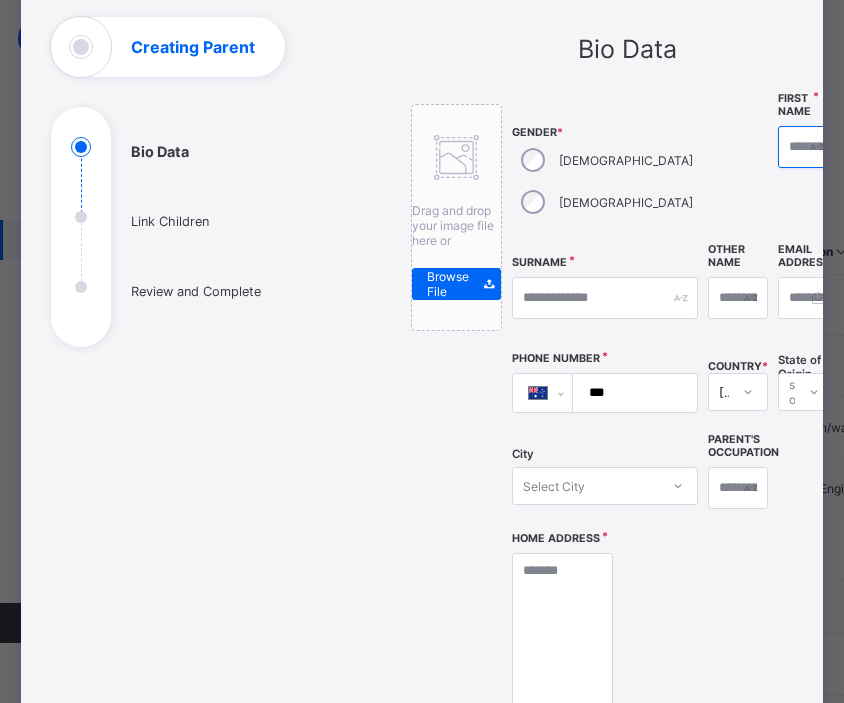 click at bounding box center (806, 147) 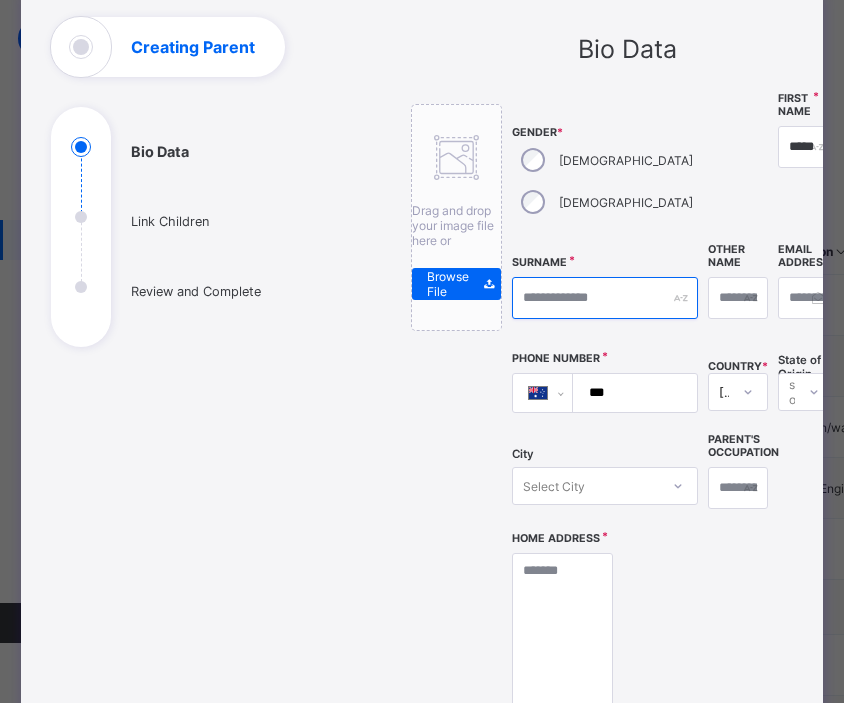 type on "******" 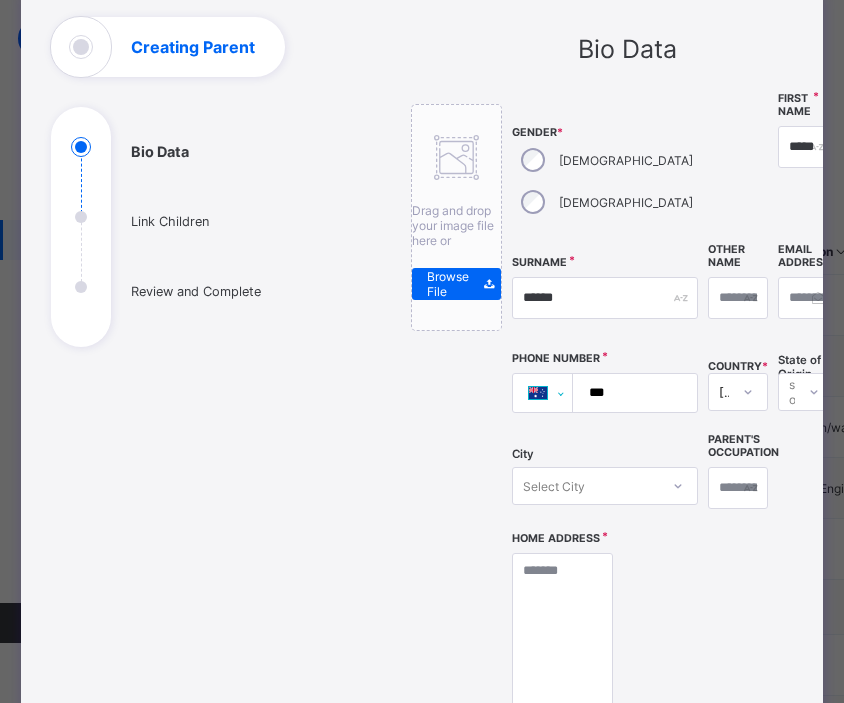 select on "**" 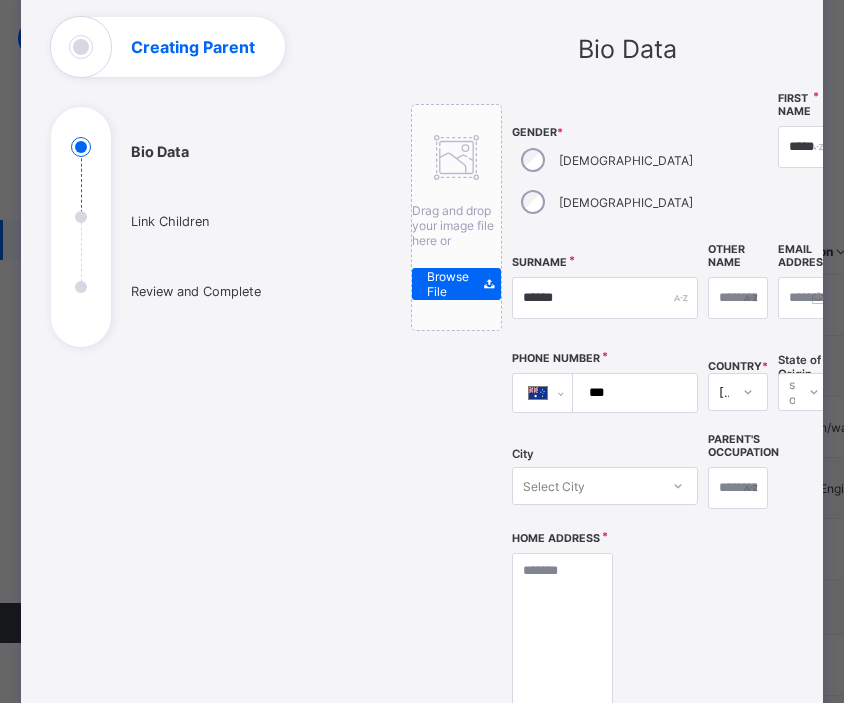 type on "****" 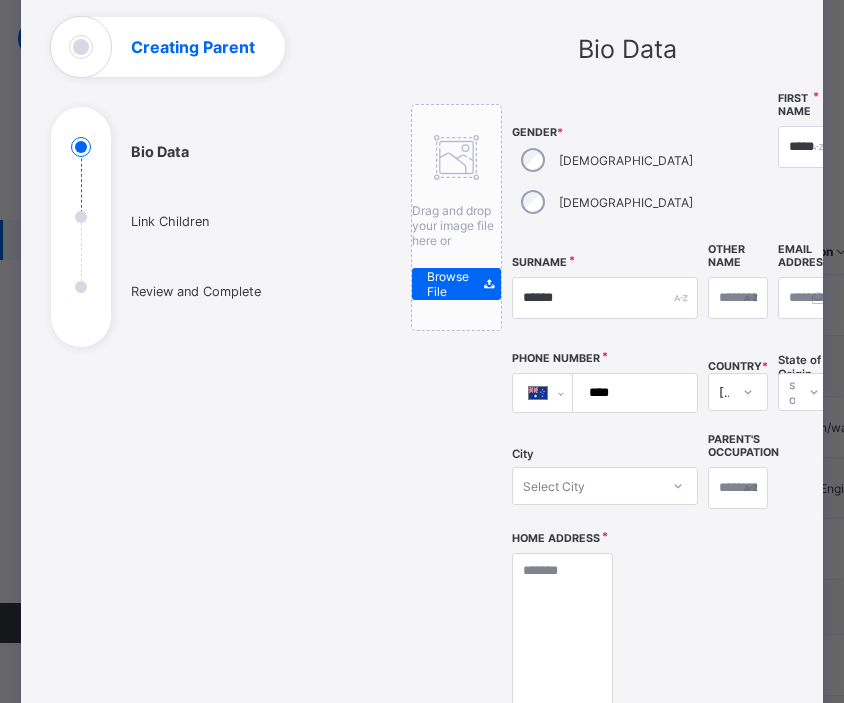 type on "*****" 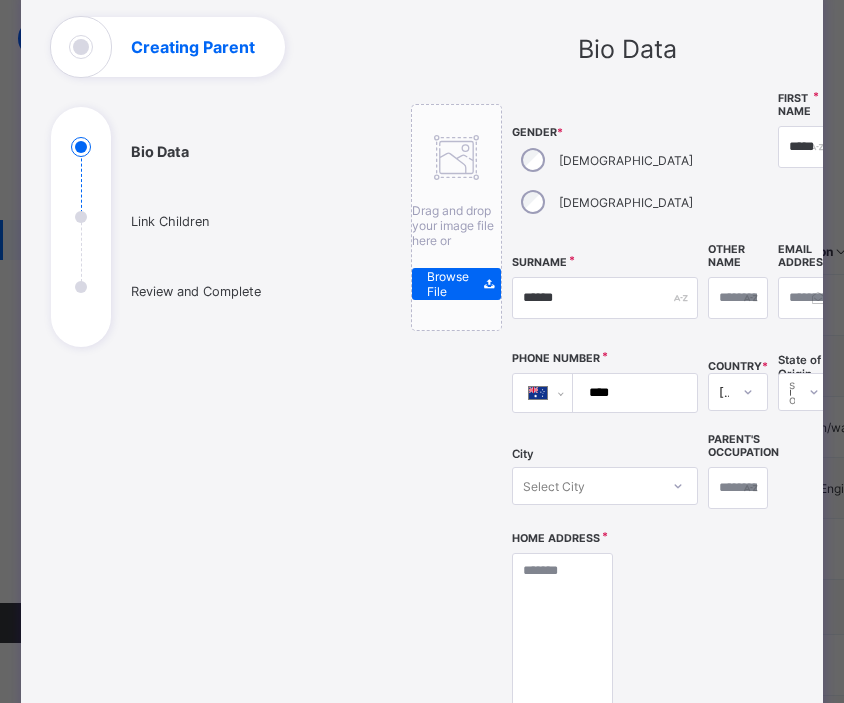type on "***" 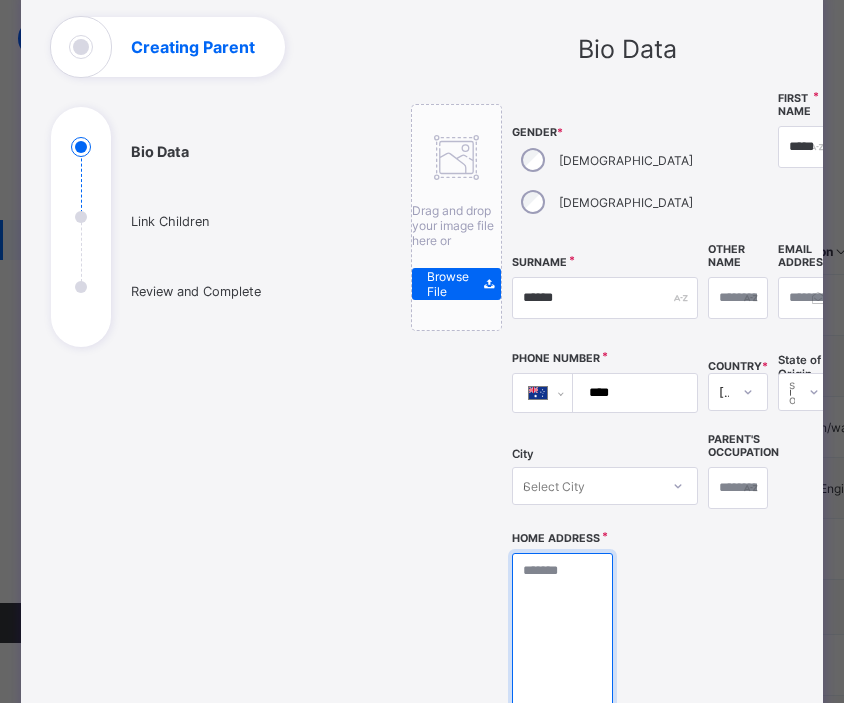type on "**********" 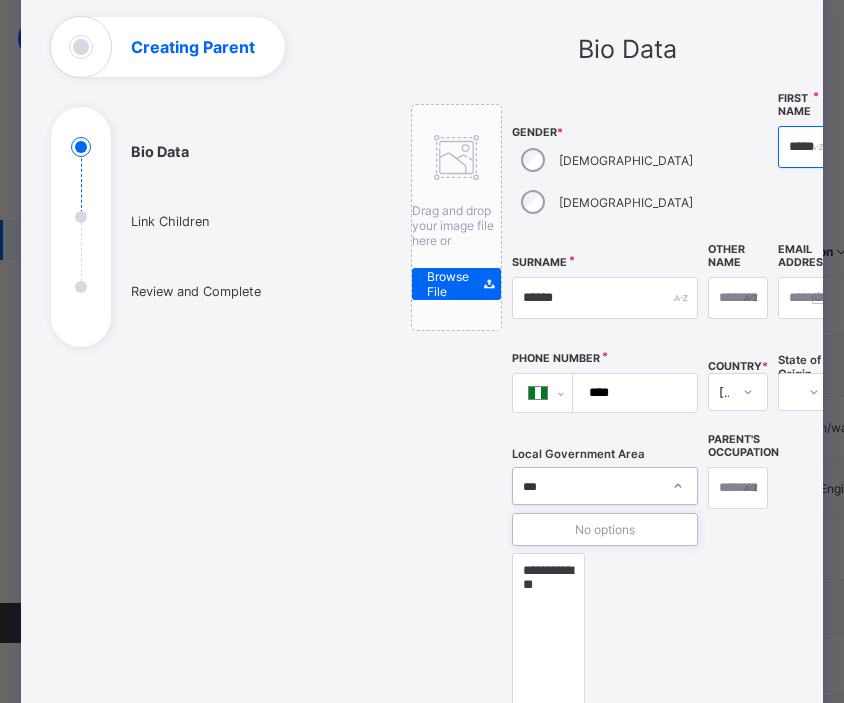scroll, scrollTop: 0, scrollLeft: 0, axis: both 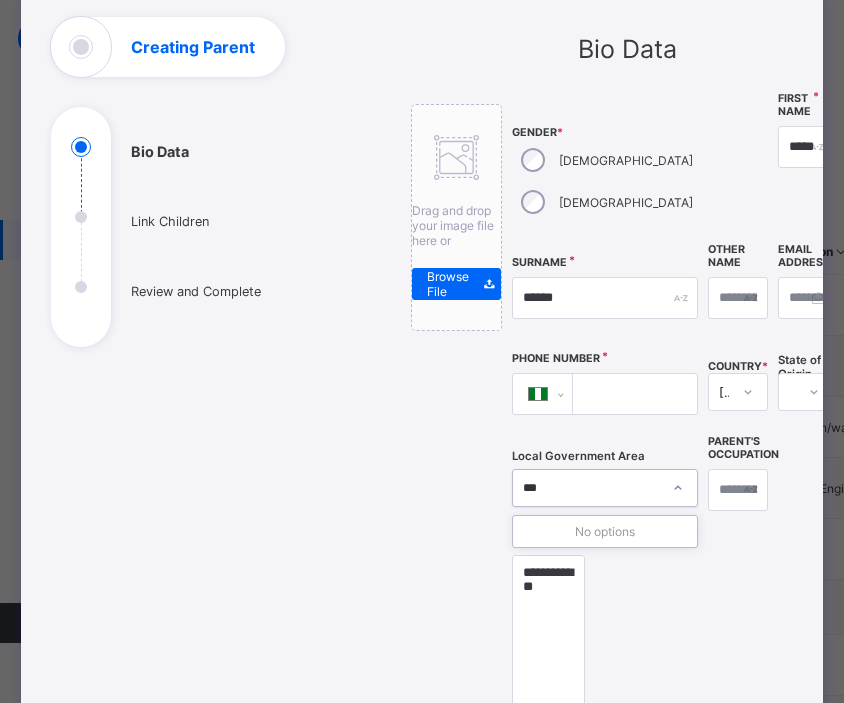 type on "*****" 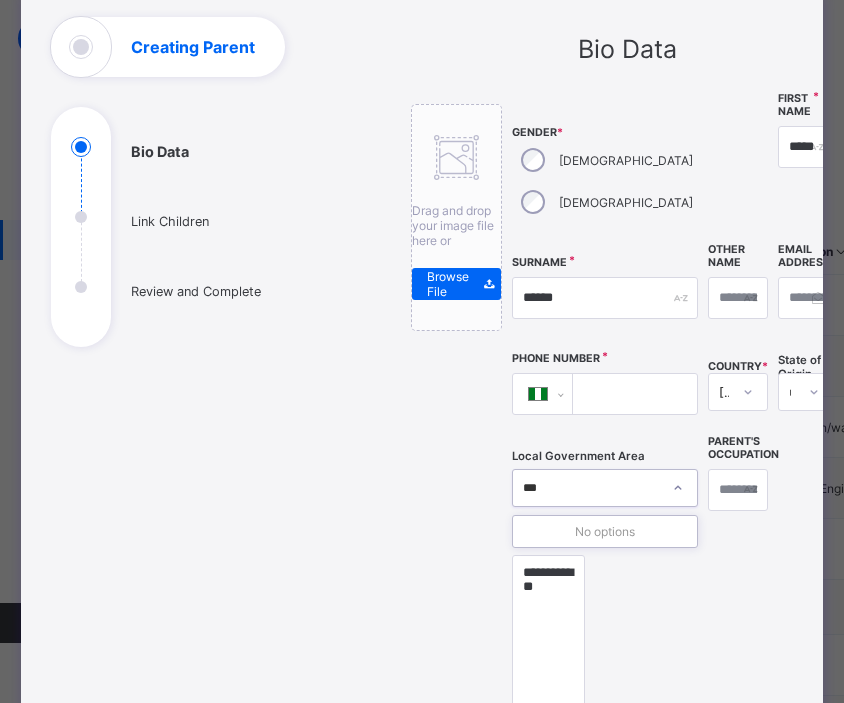type 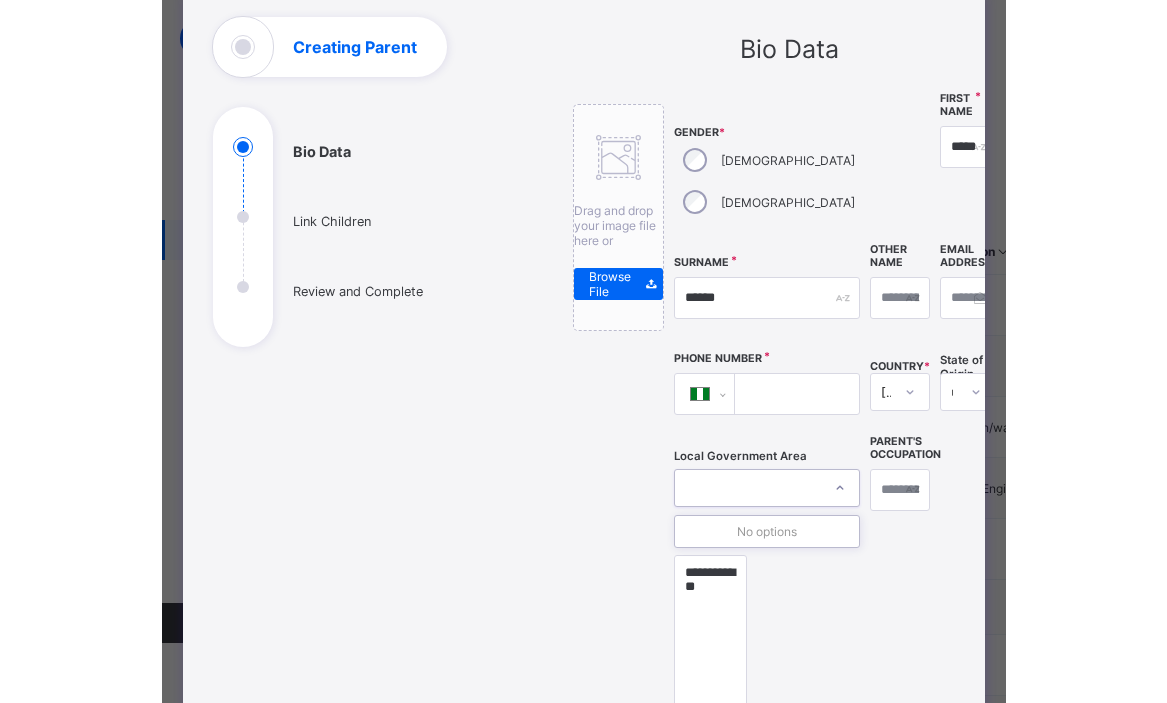 scroll, scrollTop: 0, scrollLeft: 0, axis: both 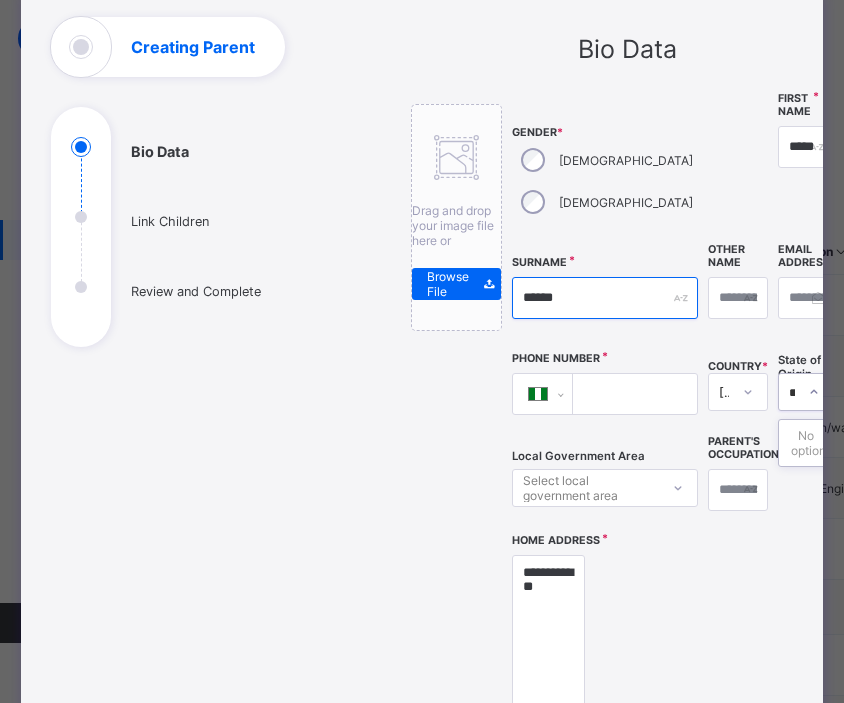 click on "******" at bounding box center (605, 298) 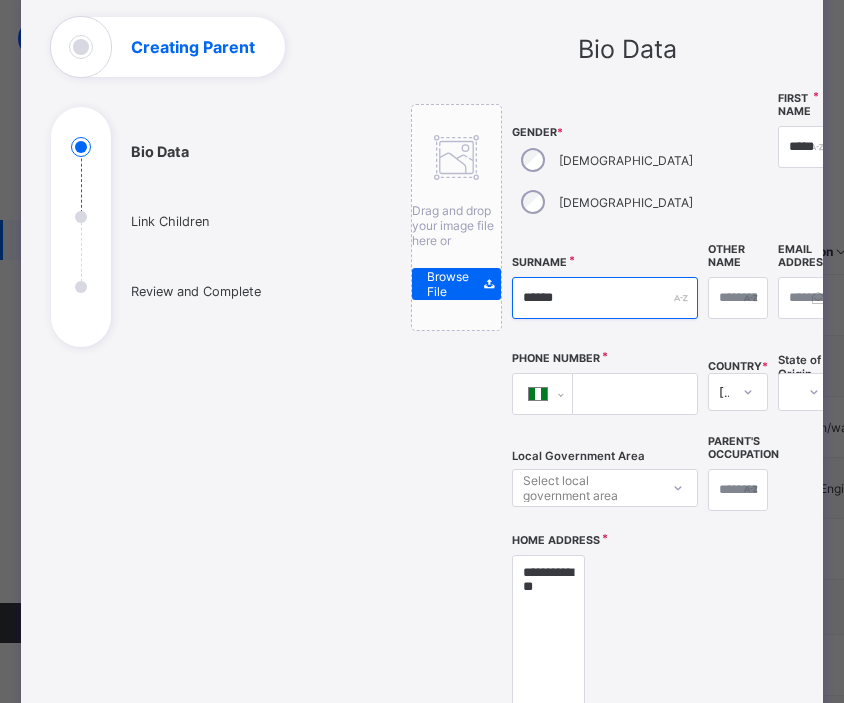 click on "******" at bounding box center [605, 298] 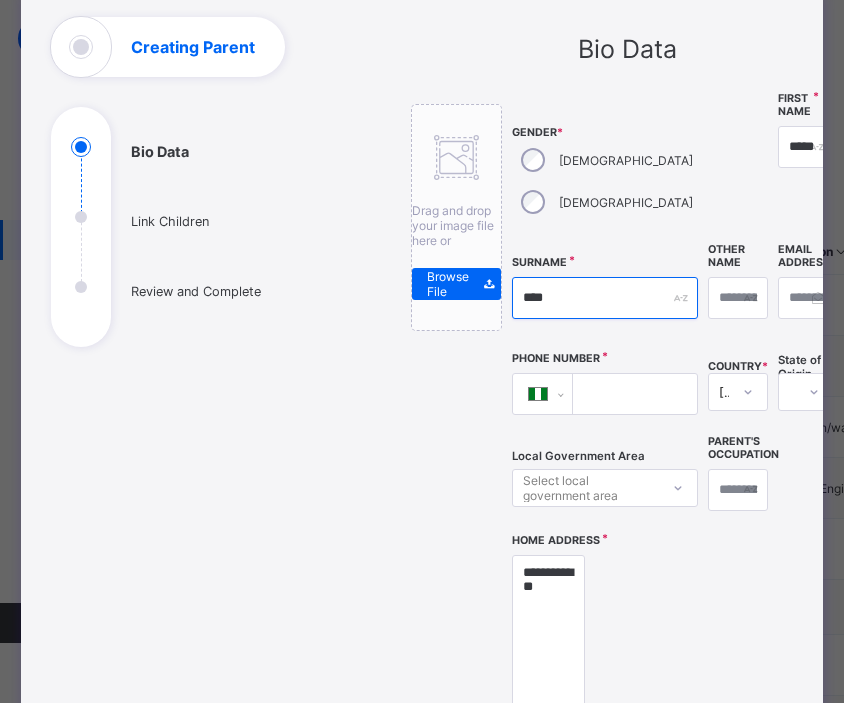 type on "****" 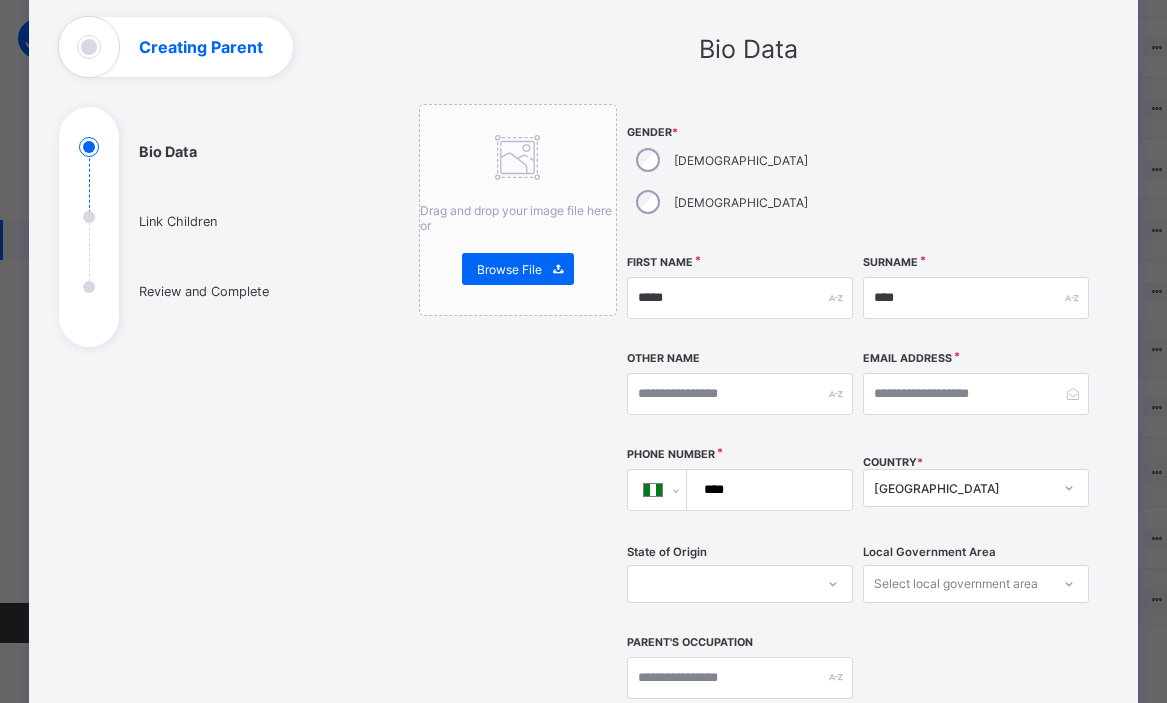 click on "****" at bounding box center (766, 490) 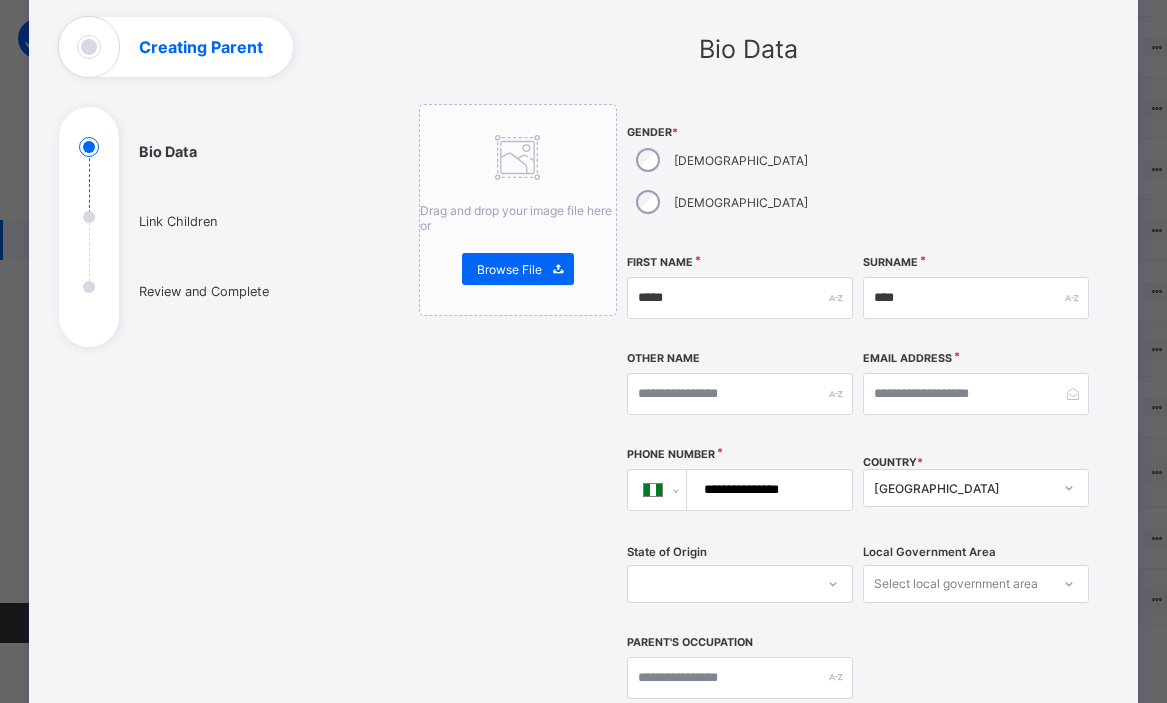 type on "**********" 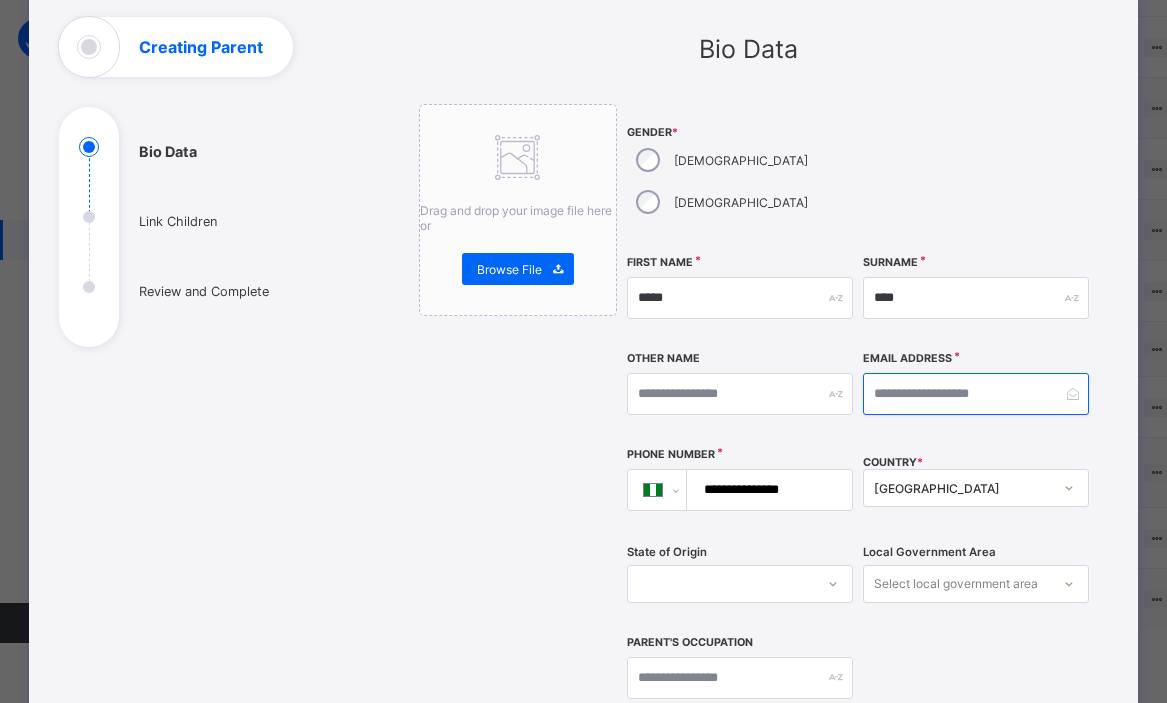click at bounding box center (976, 394) 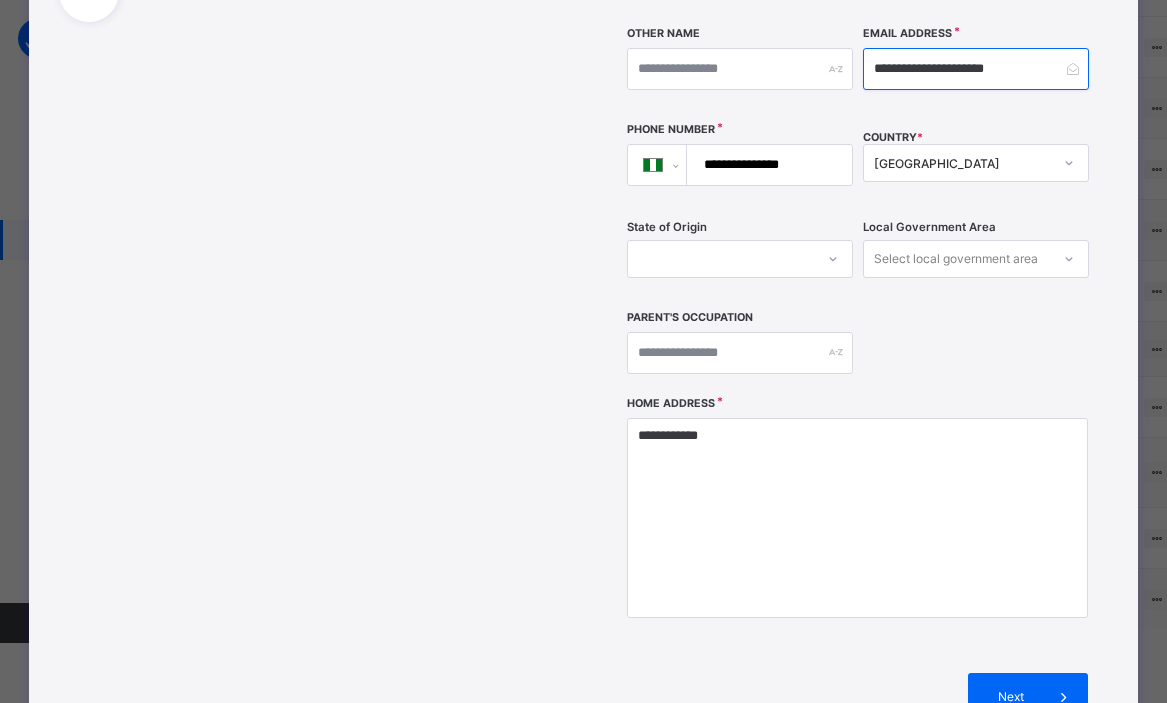 scroll, scrollTop: 444, scrollLeft: 0, axis: vertical 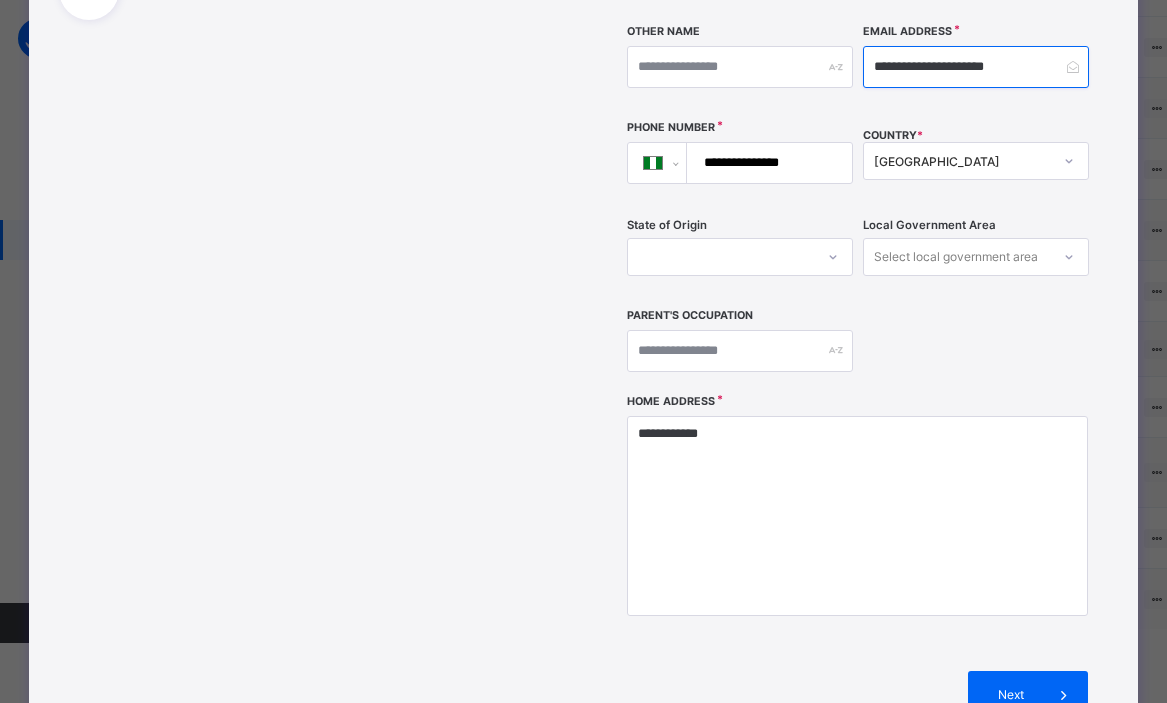 type on "**********" 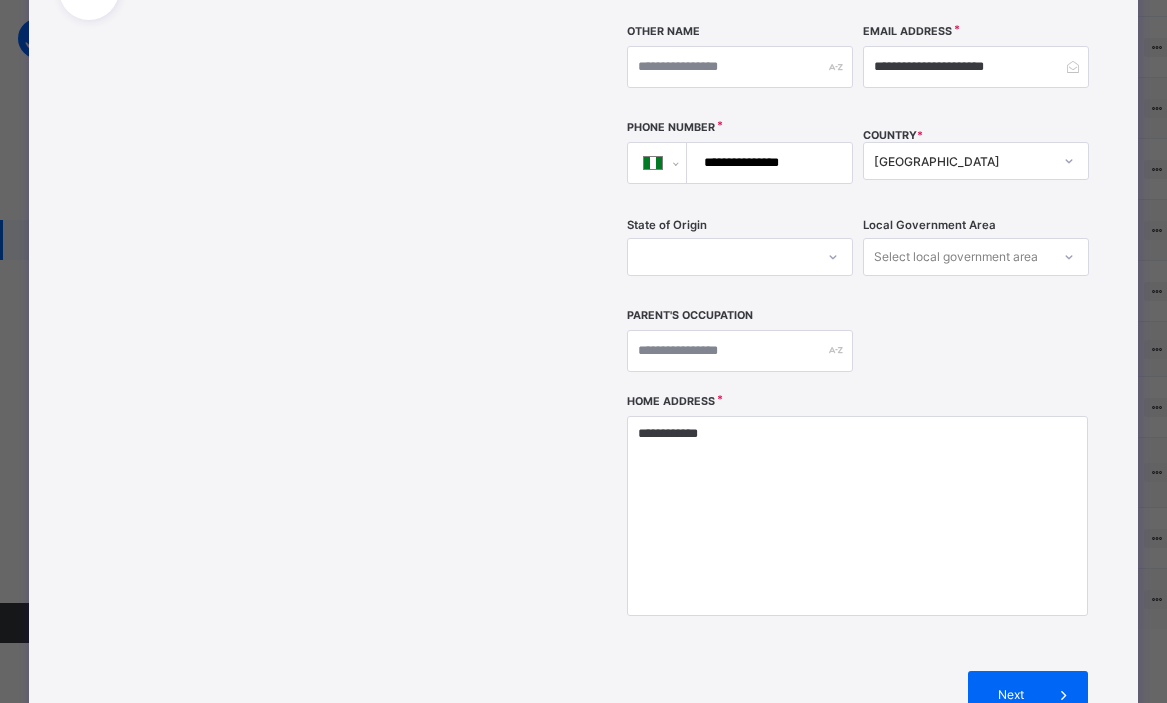 click at bounding box center [721, 256] 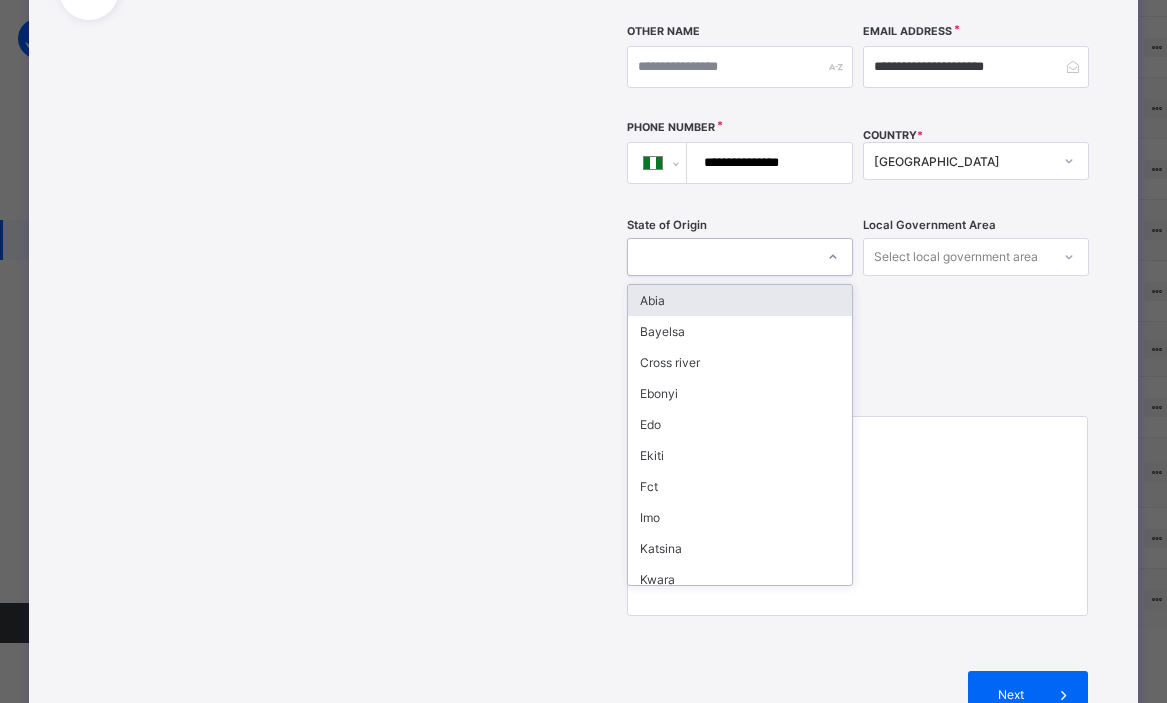 click at bounding box center [721, 256] 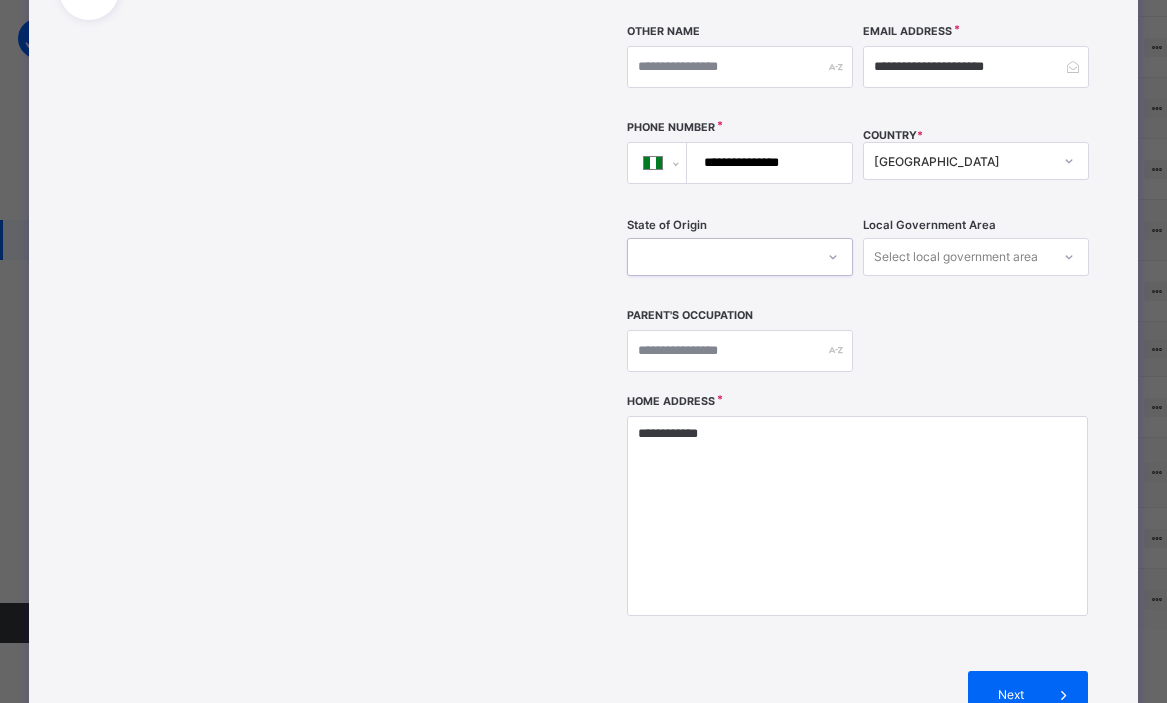 click on "Drag and drop your image file here or Browse File" at bounding box center [518, 263] 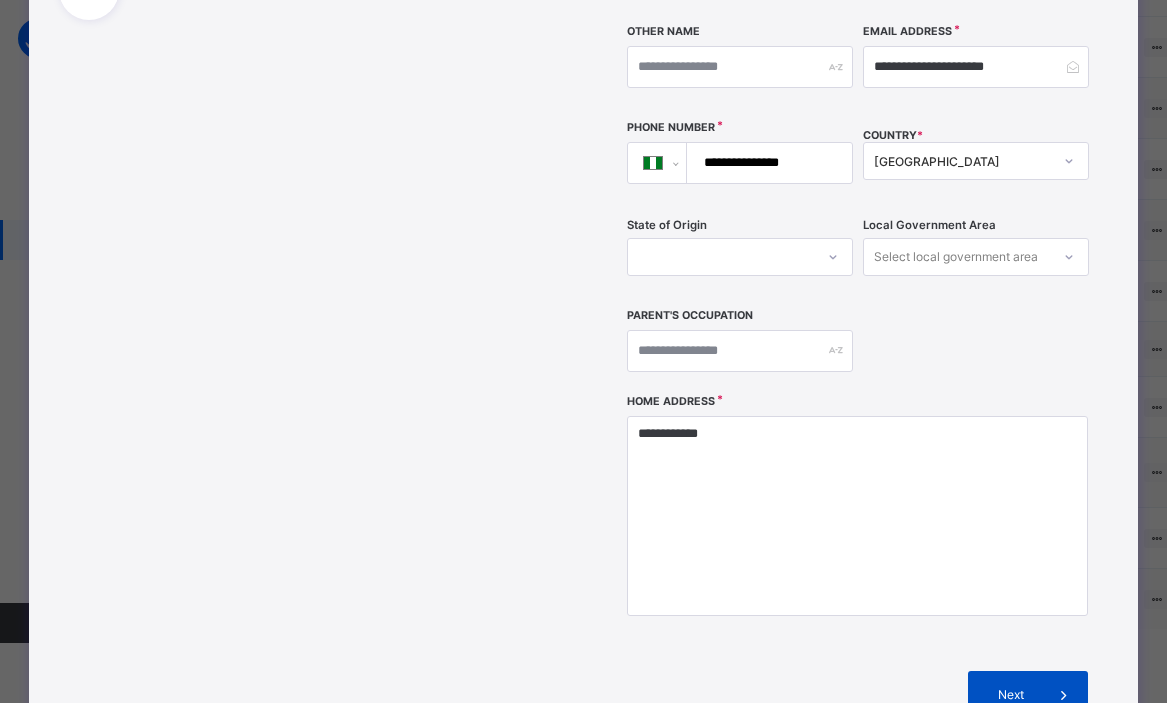 click on "Next" at bounding box center [1011, 694] 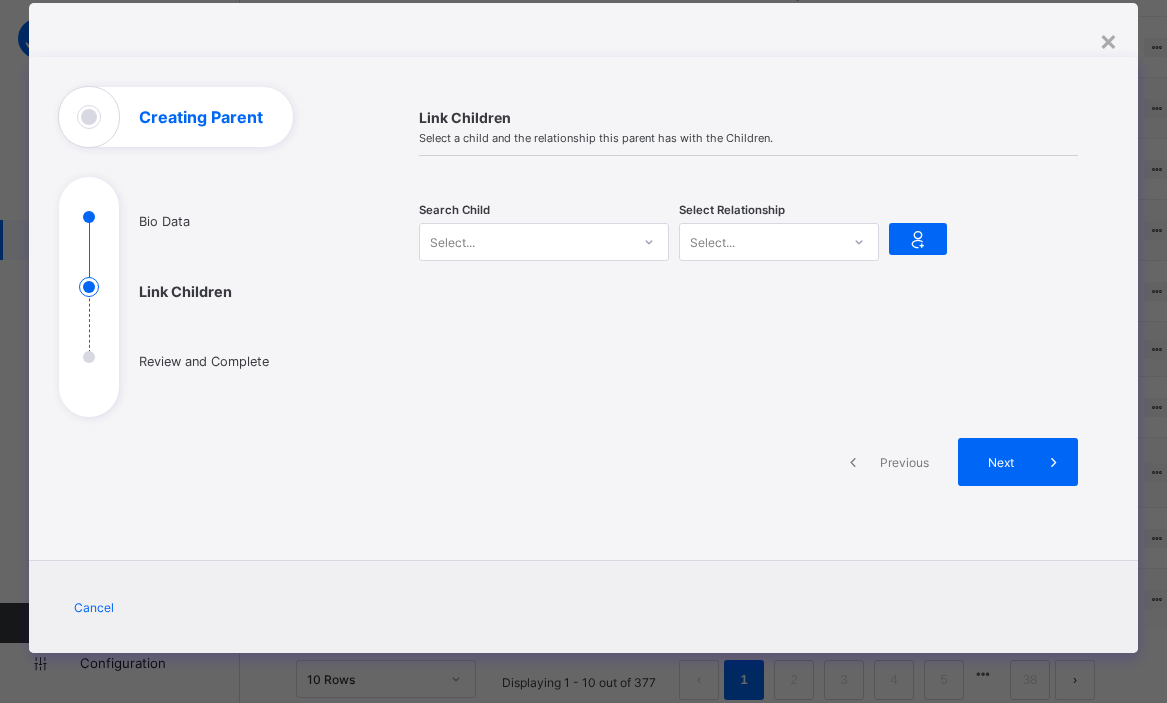 scroll, scrollTop: 46, scrollLeft: 0, axis: vertical 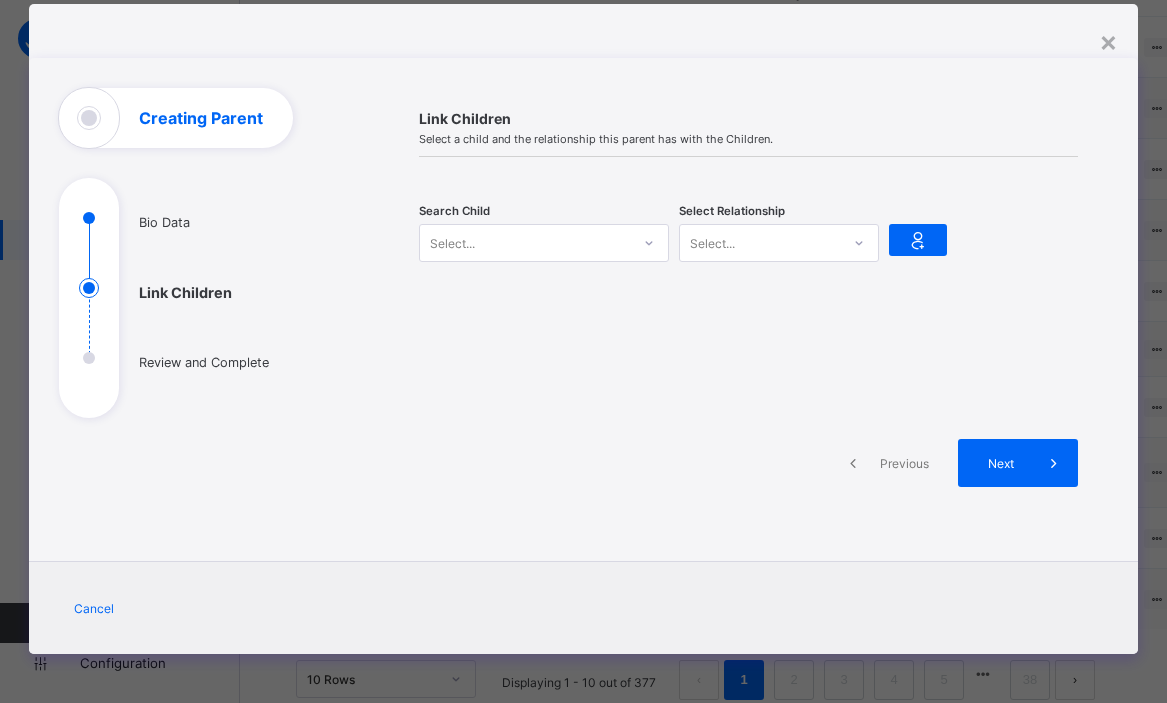 click at bounding box center [649, 243] 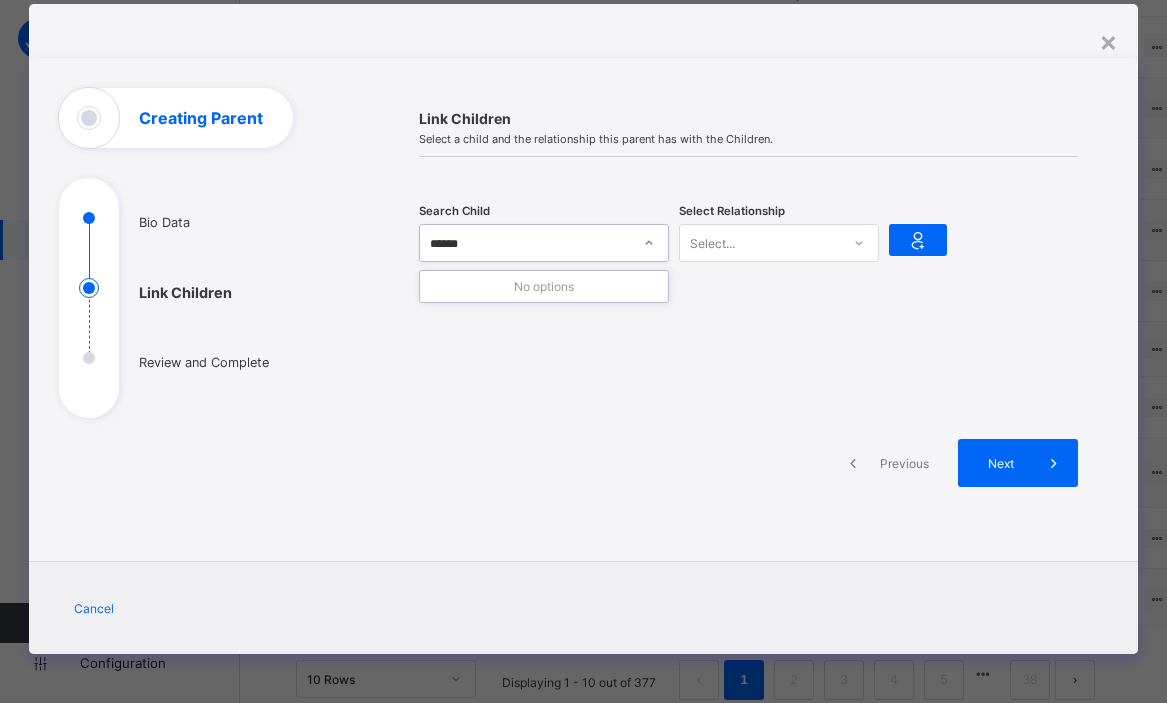type on "*****" 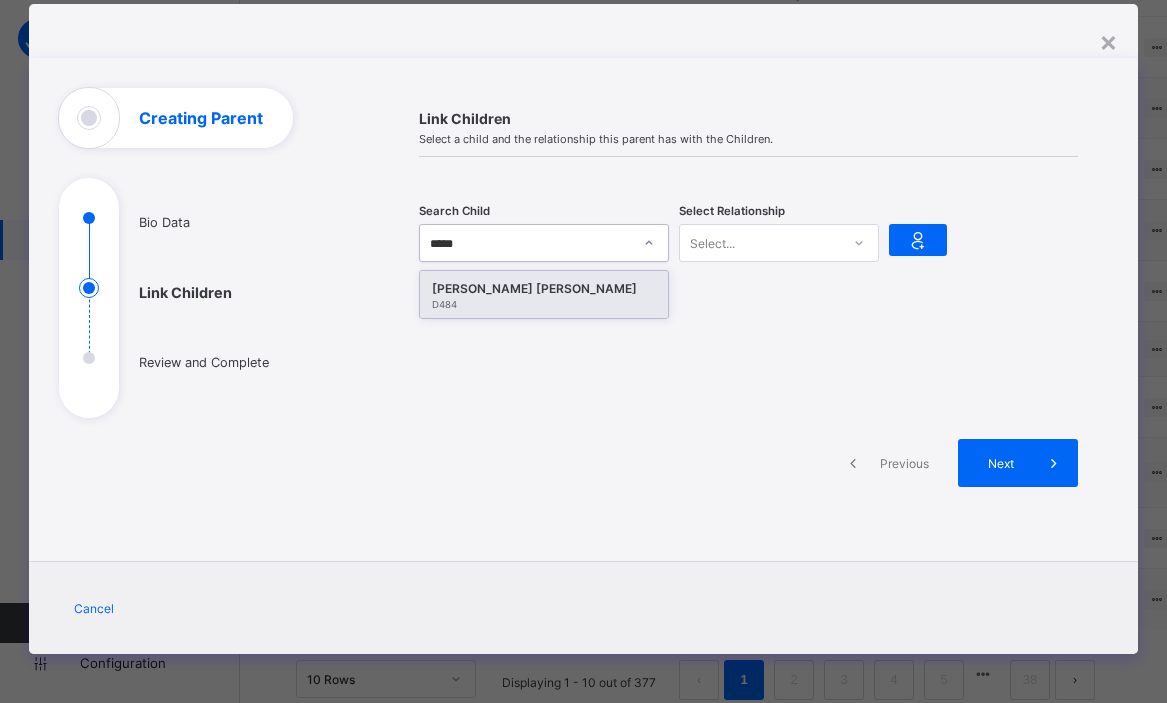 click on "[PERSON_NAME] [PERSON_NAME]" at bounding box center [544, 289] 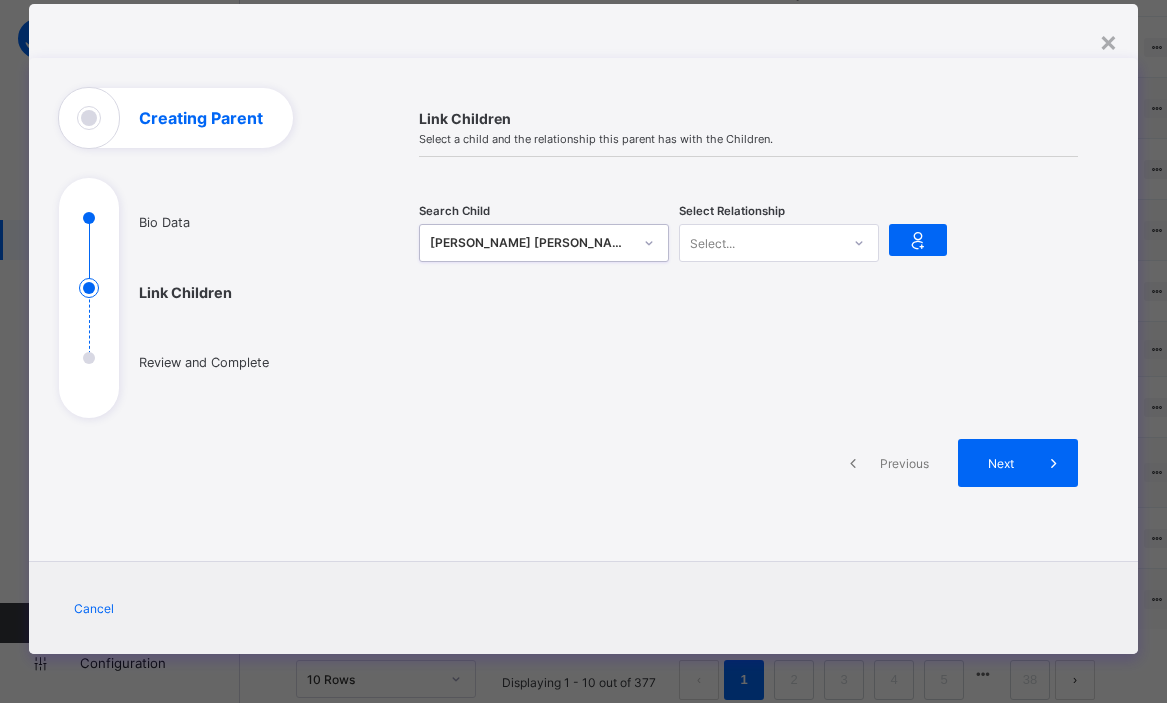 click on "Select..." at bounding box center [712, 243] 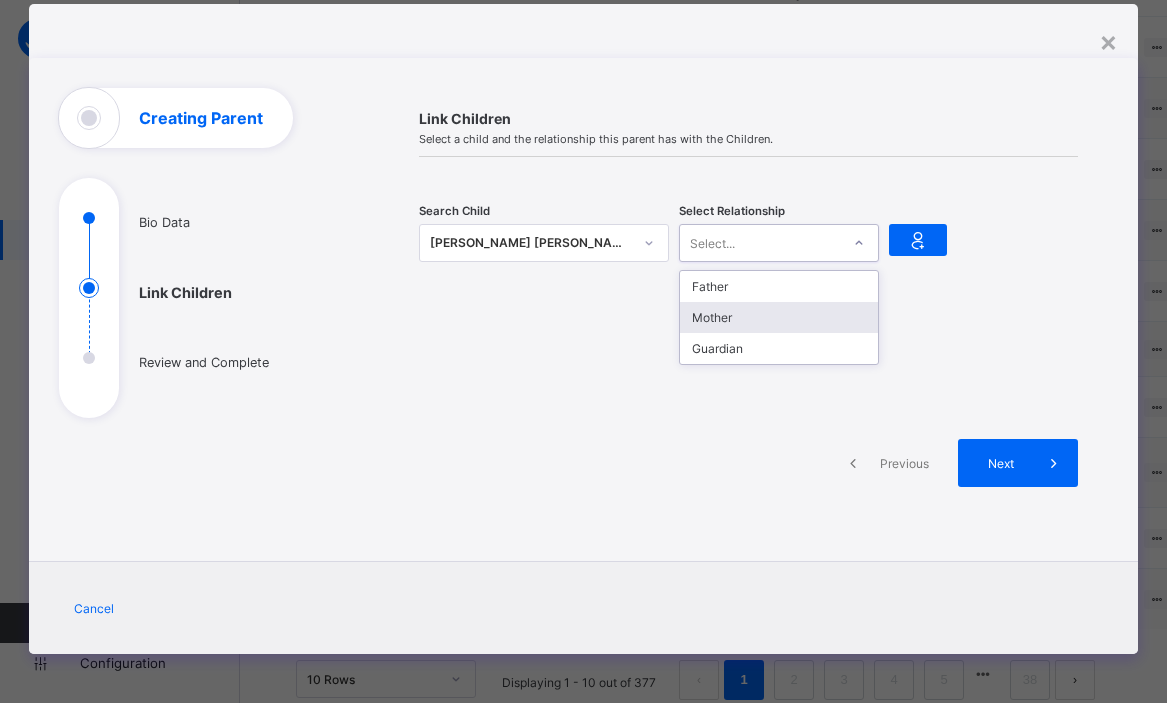 click on "Mother" at bounding box center (779, 317) 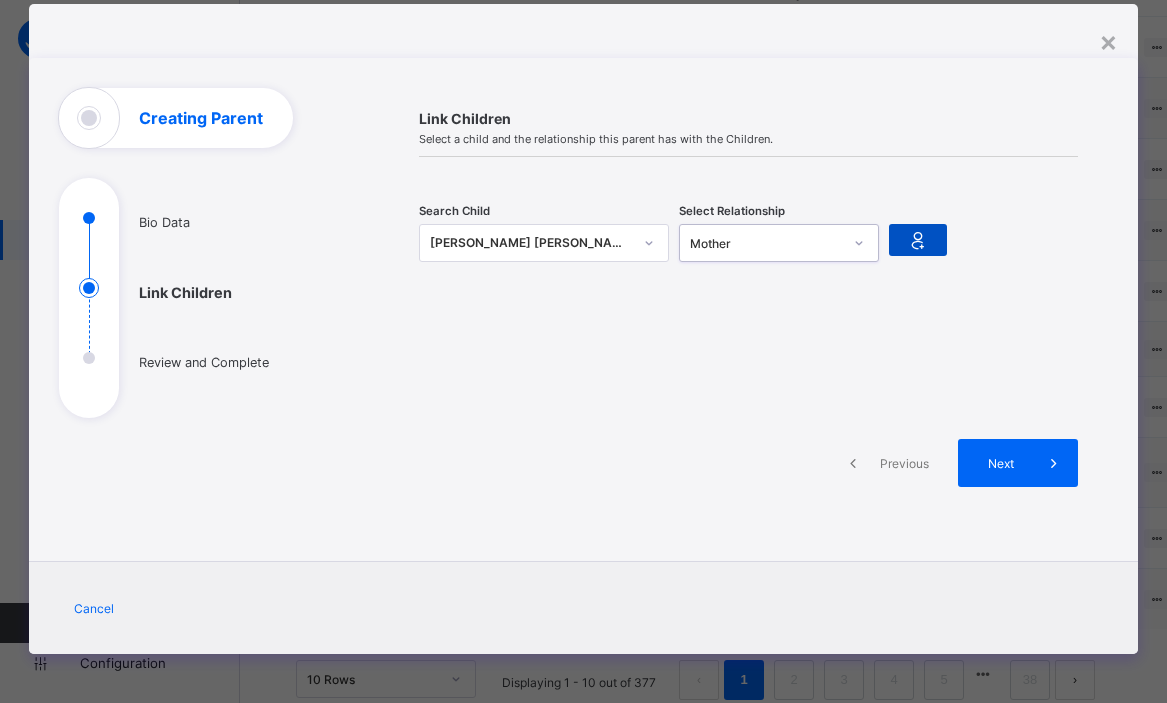 click at bounding box center [918, 240] 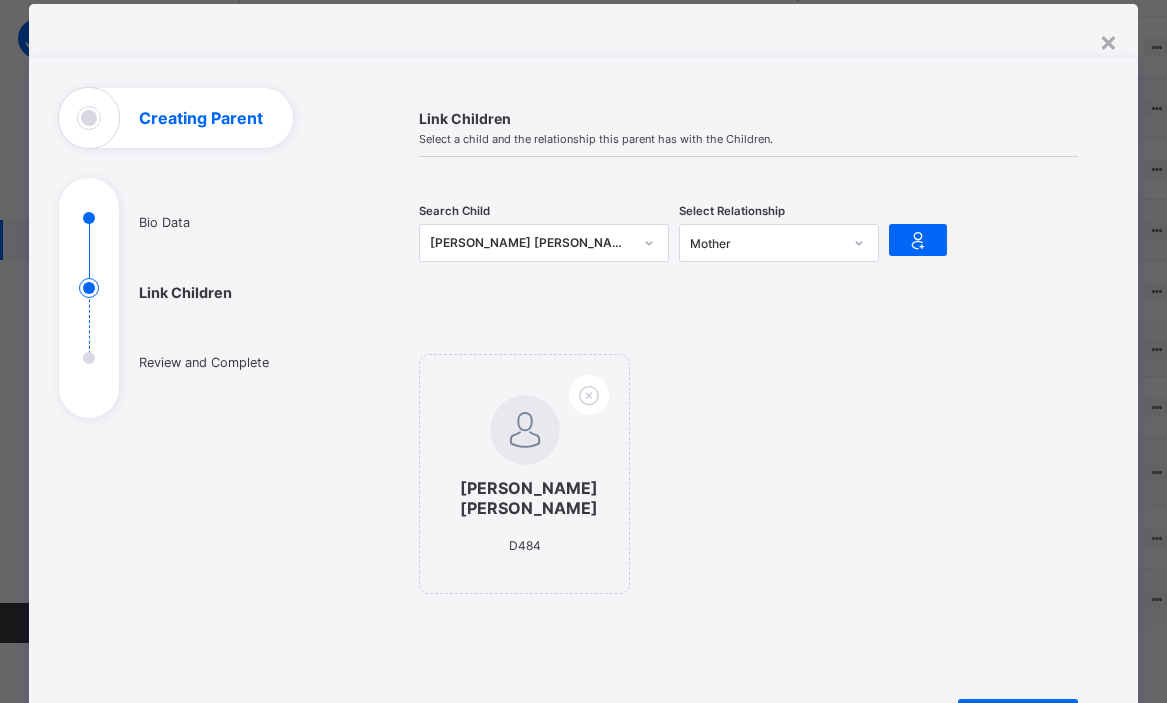scroll, scrollTop: 304, scrollLeft: 0, axis: vertical 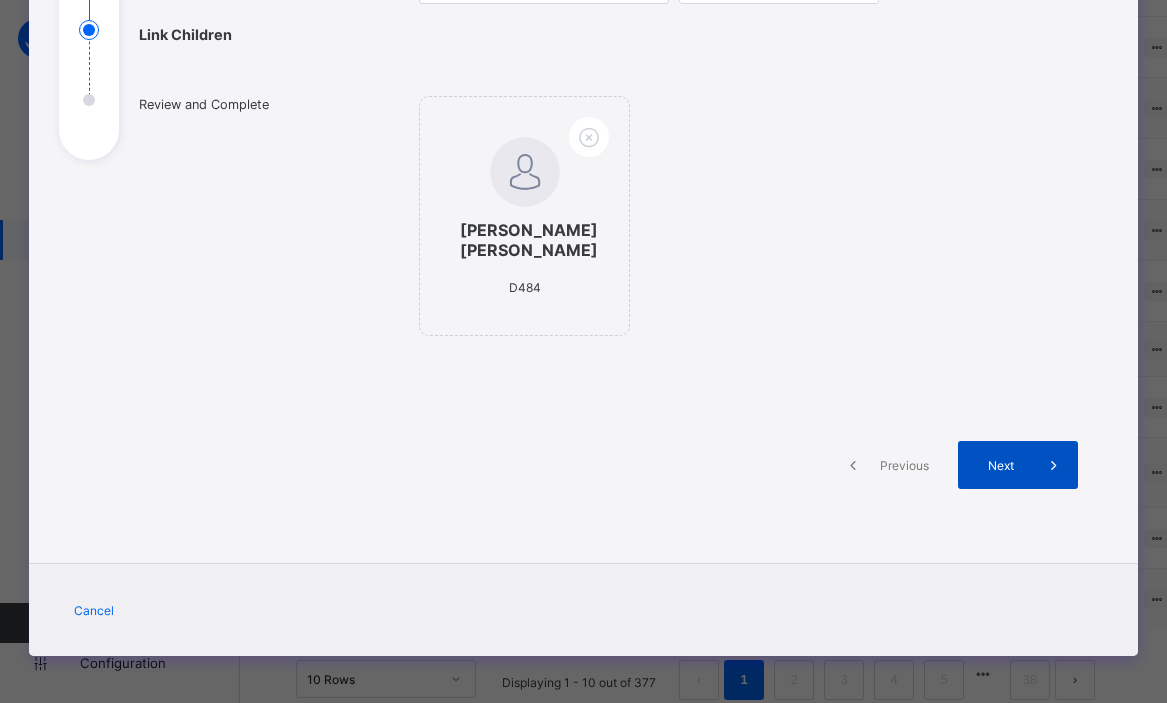 click at bounding box center (1054, 465) 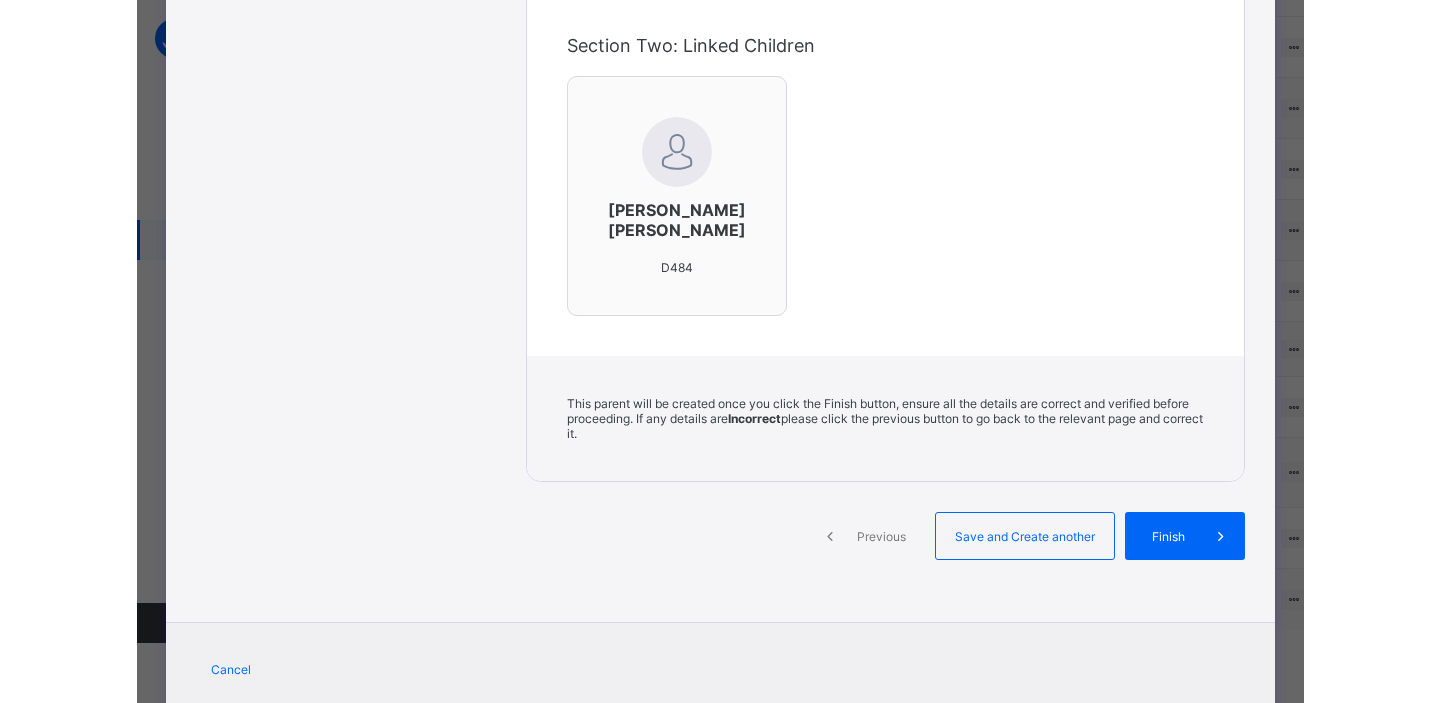 scroll, scrollTop: 641, scrollLeft: 0, axis: vertical 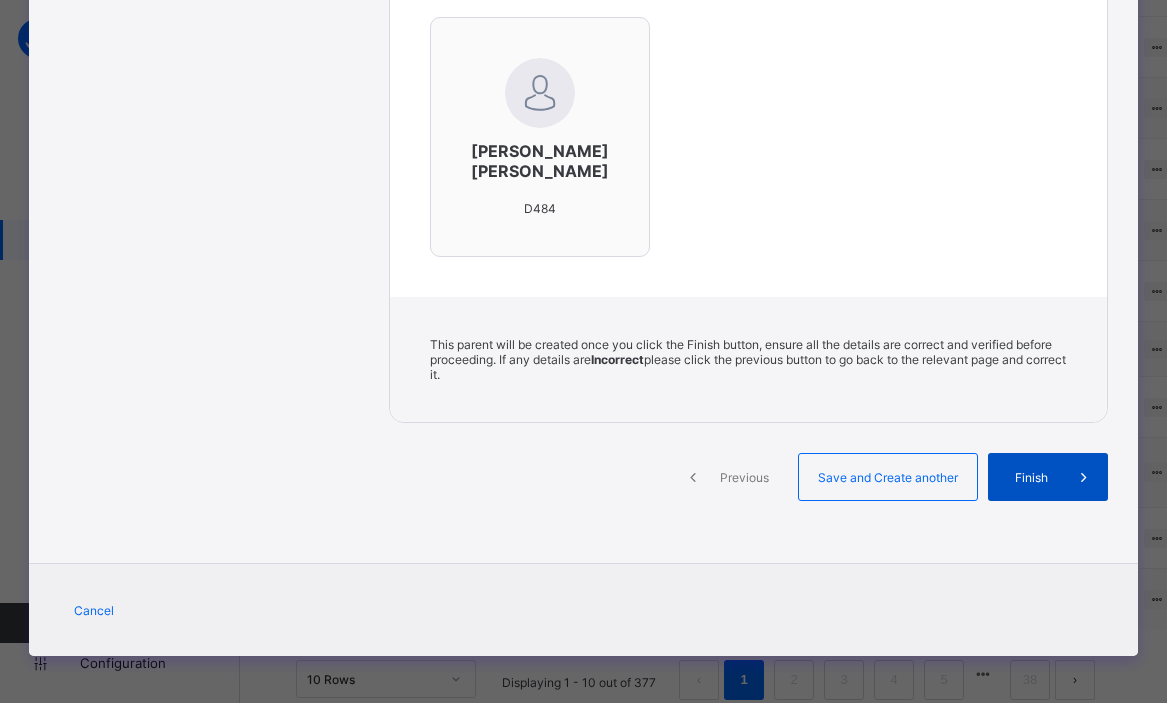 click on "Finish" at bounding box center [1031, 477] 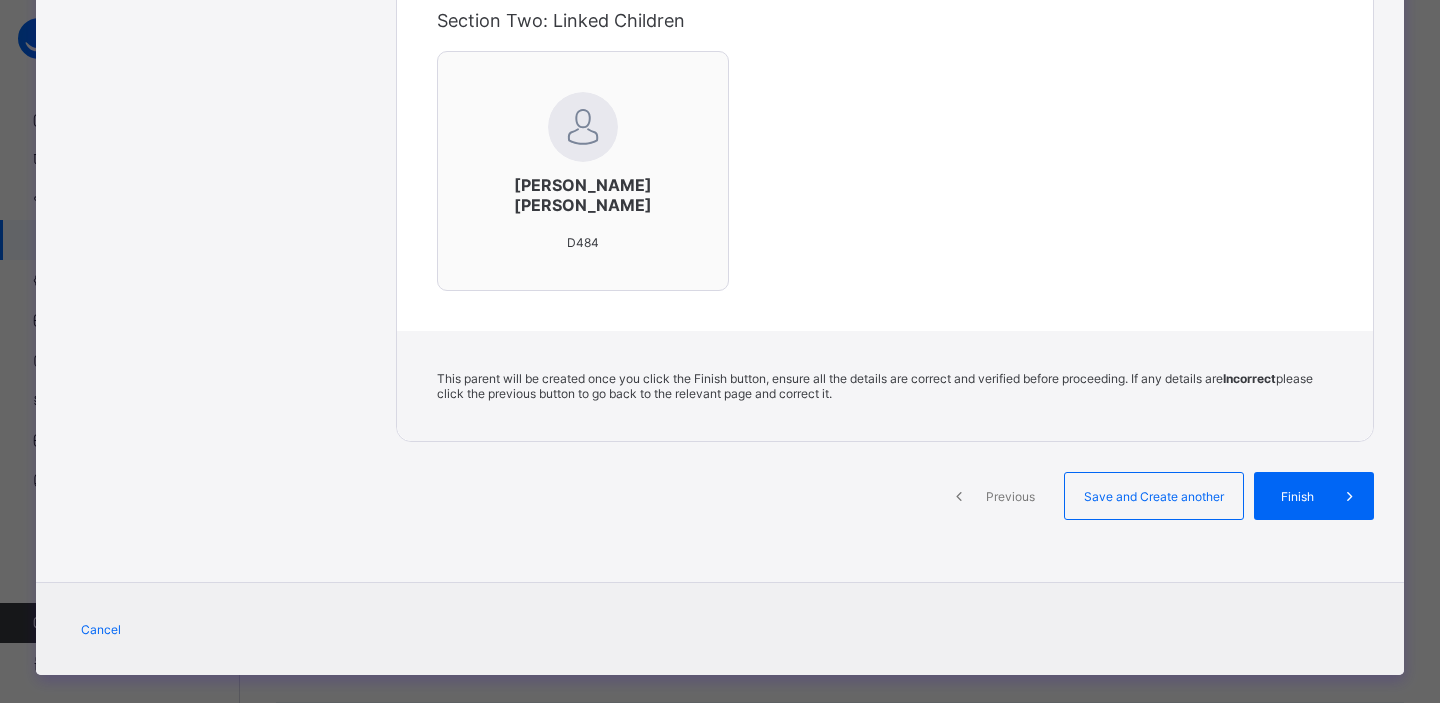 scroll, scrollTop: 0, scrollLeft: 0, axis: both 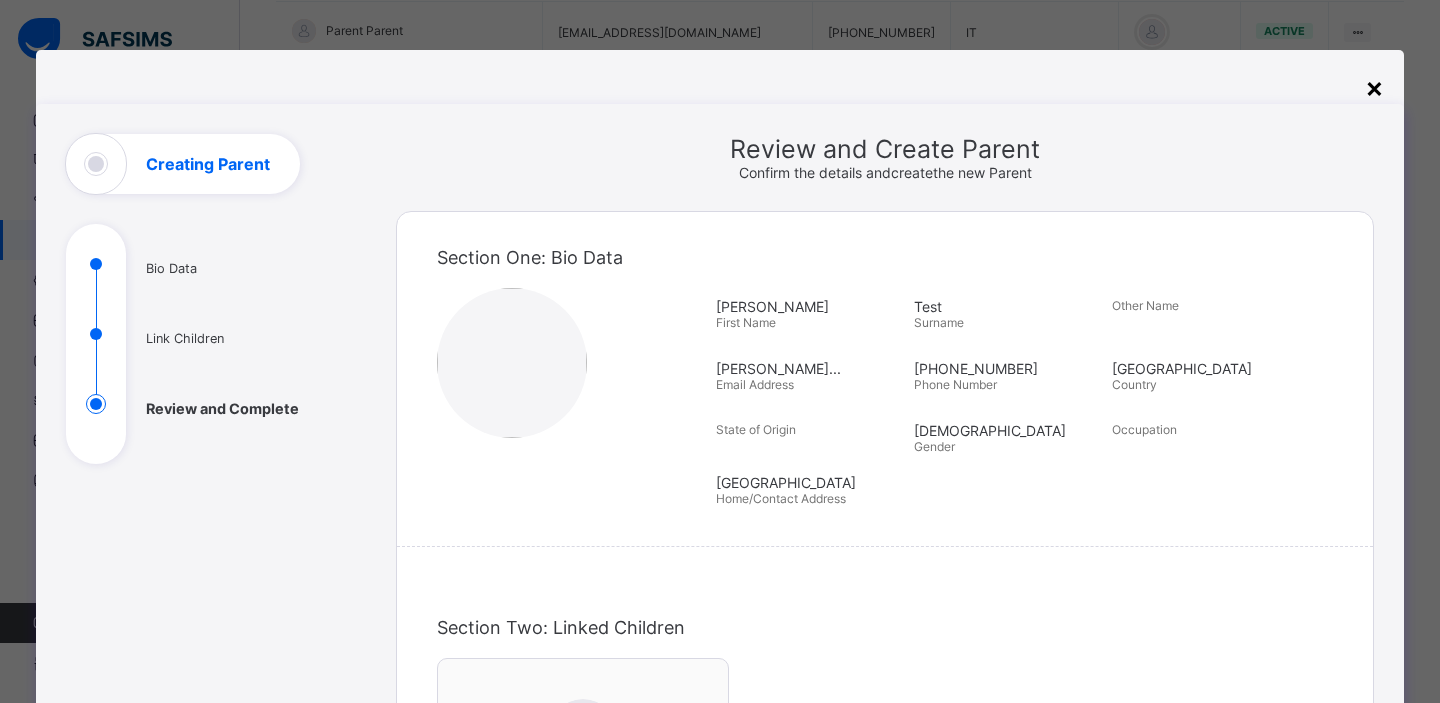 click on "×" at bounding box center [1374, 87] 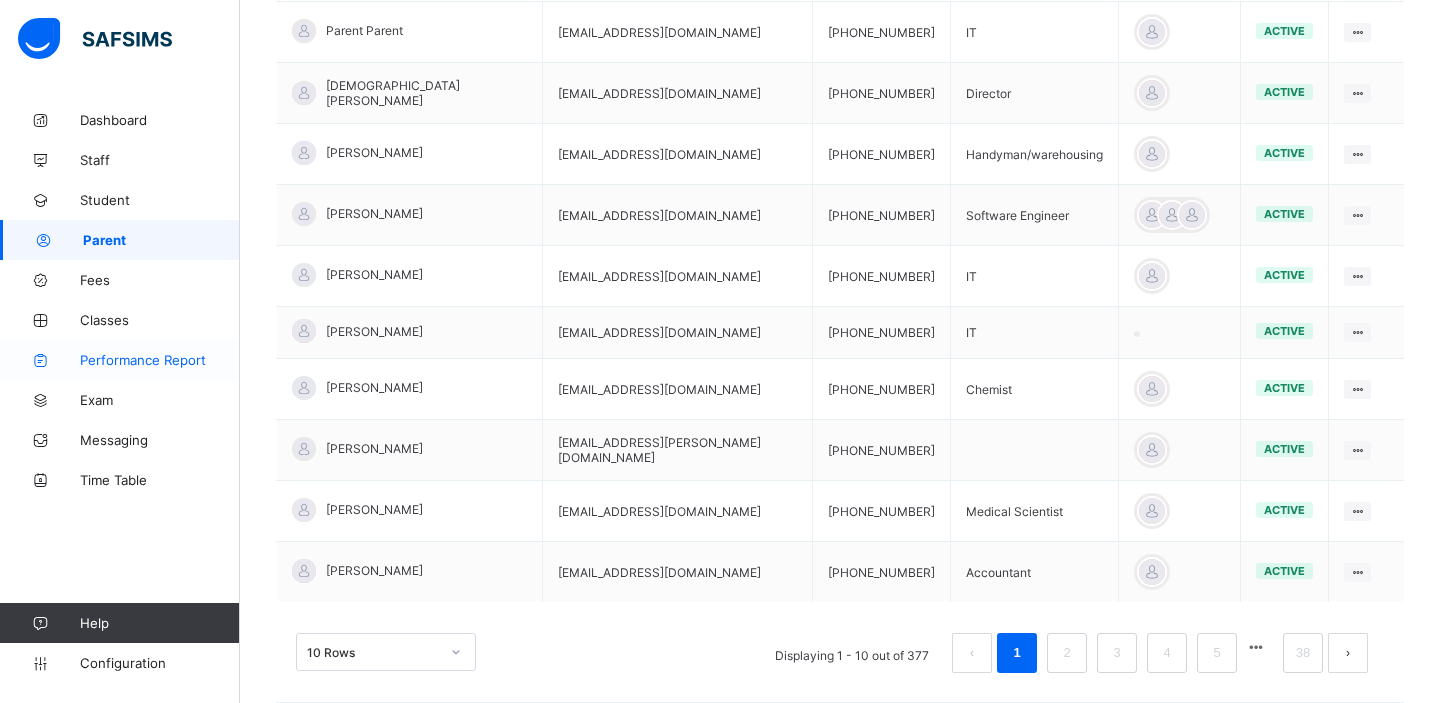click on "Performance Report" at bounding box center [160, 360] 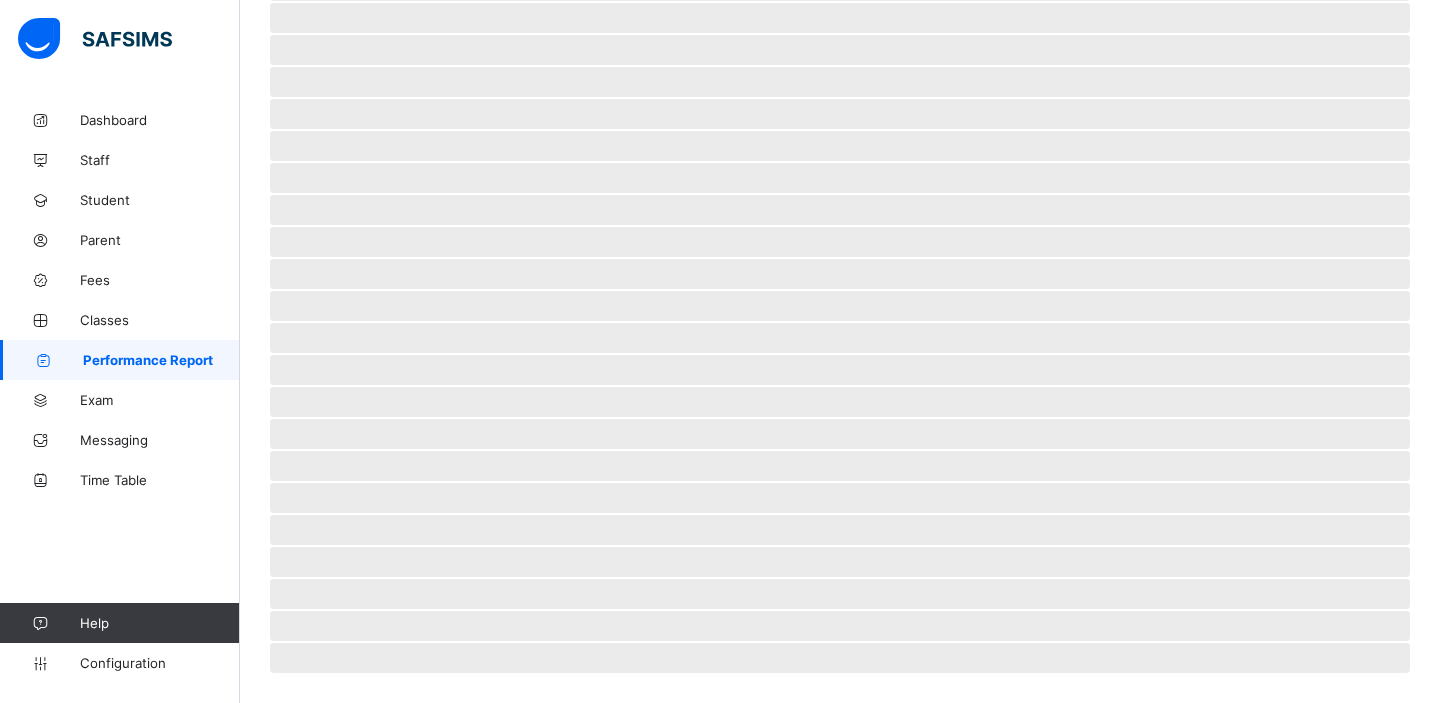 scroll, scrollTop: 376, scrollLeft: 0, axis: vertical 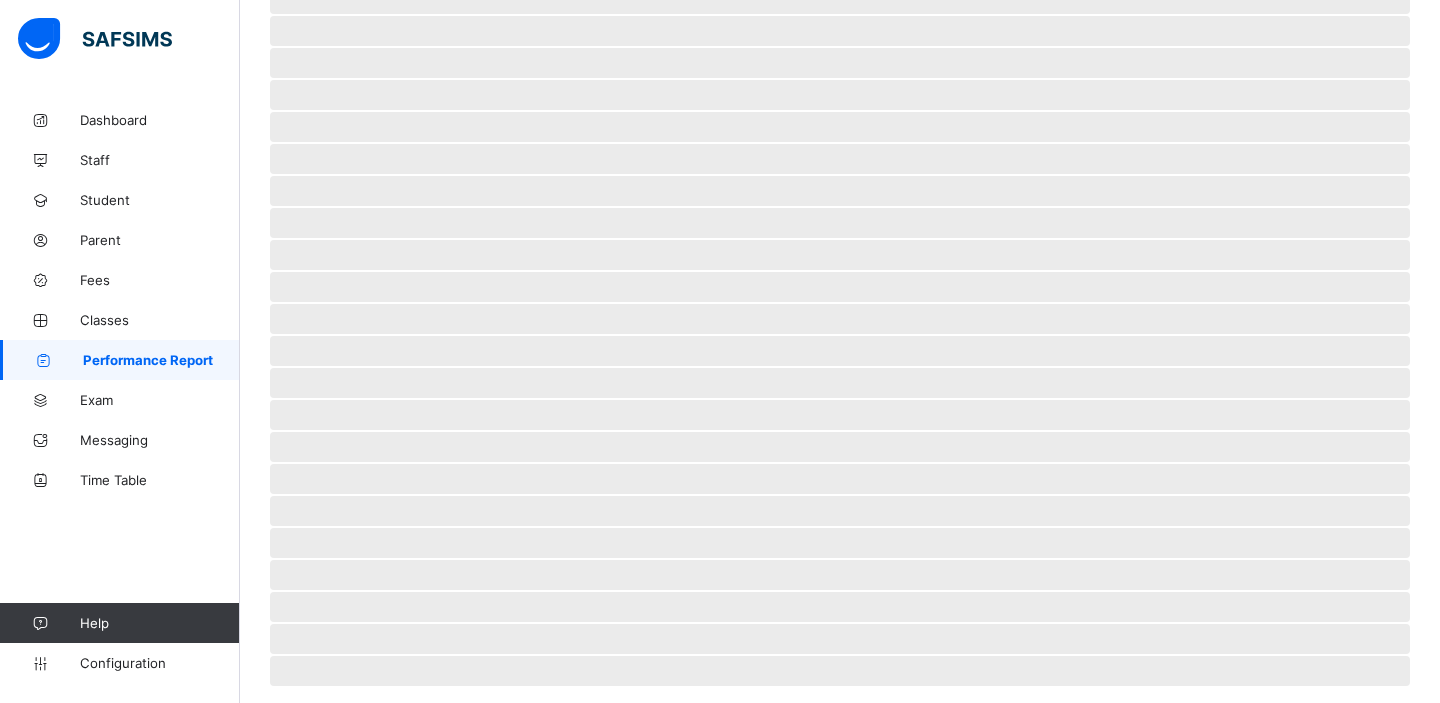 select on "****" 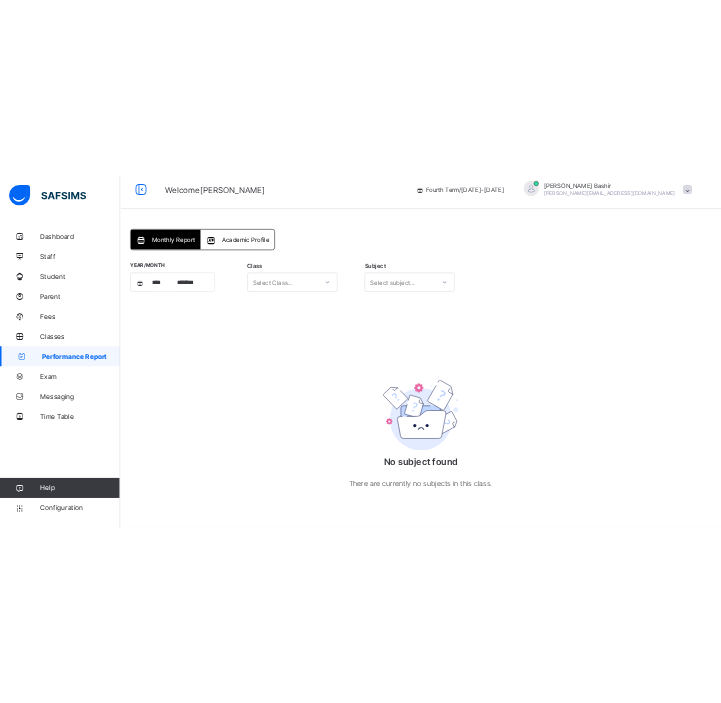 scroll, scrollTop: 0, scrollLeft: 0, axis: both 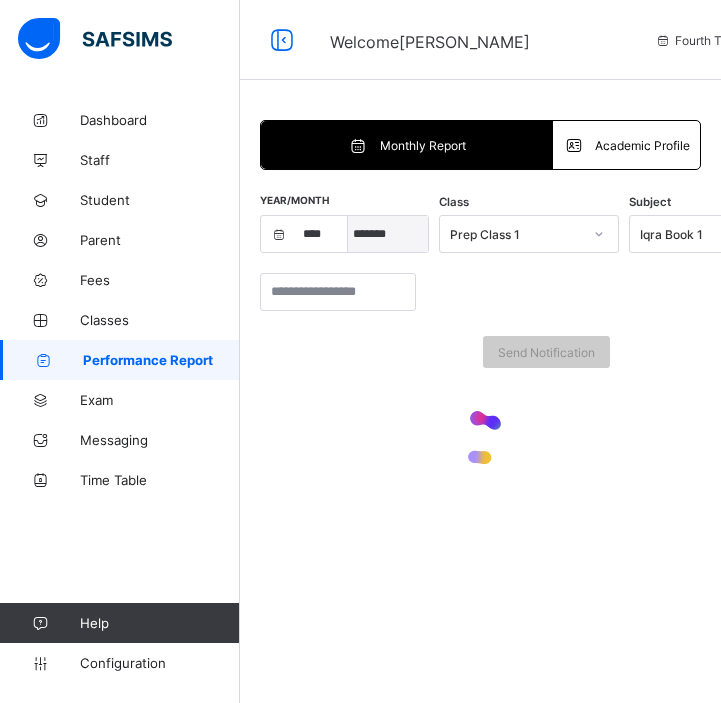 click on "***** ******* ******** ***** ***** *** **** **** ****** ********* ******* ******** ********" at bounding box center [388, 234] 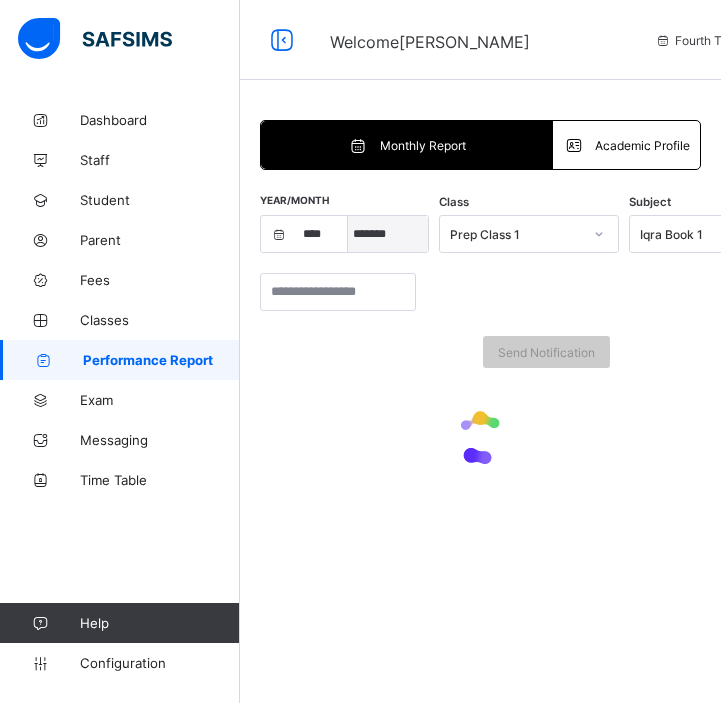 select on "**" 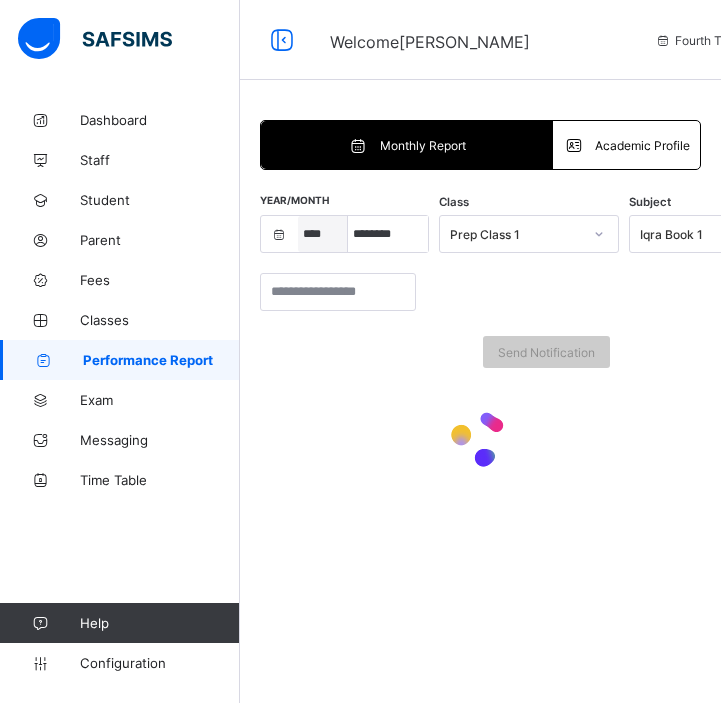 click on "**** **** **** **** **** **** **** **** **** **** **** **** **** **** **** **** **** **** **** **** **** **** **** **** **** **** **** **** **** **** **** **** **** **** **** **** **** **** **** **** **** **** **** **** **** **** **** **** **** **** **** **** **** **** **** **** **** **** **** **** **** **** **** **** **** **** **** **** **** **** **** **** **** **** **** **** **** **** **** **** **** **** **** **** **** **** **** **** **** **** **** **** **** **** **** **** **** **** **** **** **** **** **** **** **** **** **** **** **** **** **** **** **** **** **** **** **** **** **** **** **** **** **** **** **** **** **** **** **** **** ****" at bounding box center [323, 234] 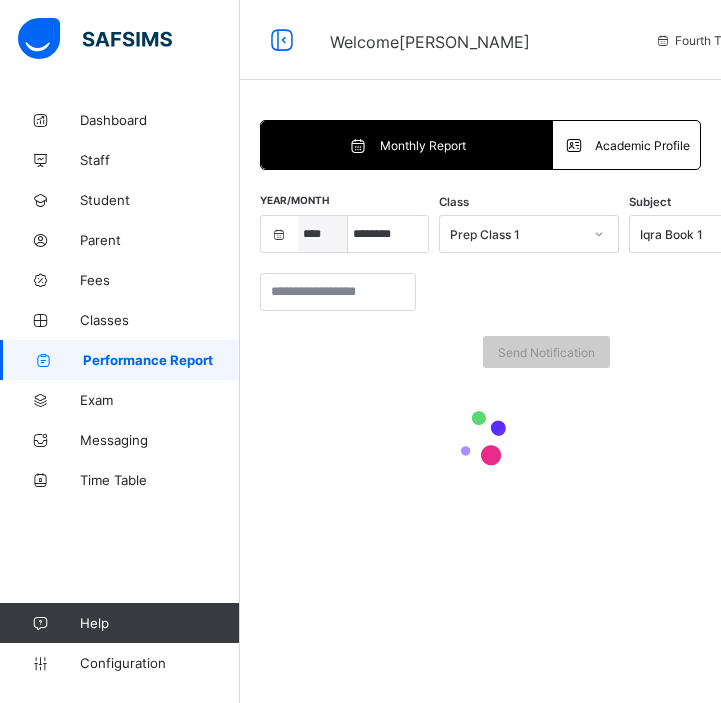 select on "****" 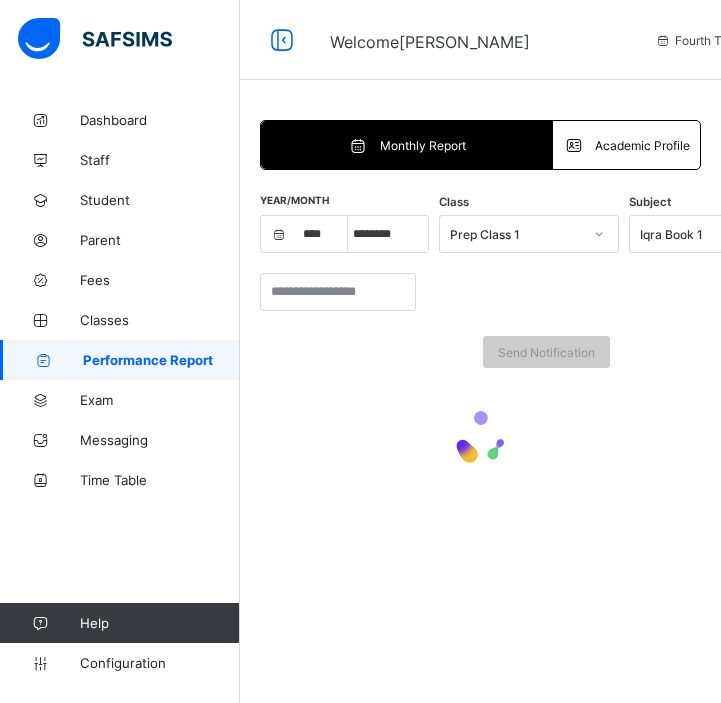 click on "Prep Class 1" at bounding box center [516, 234] 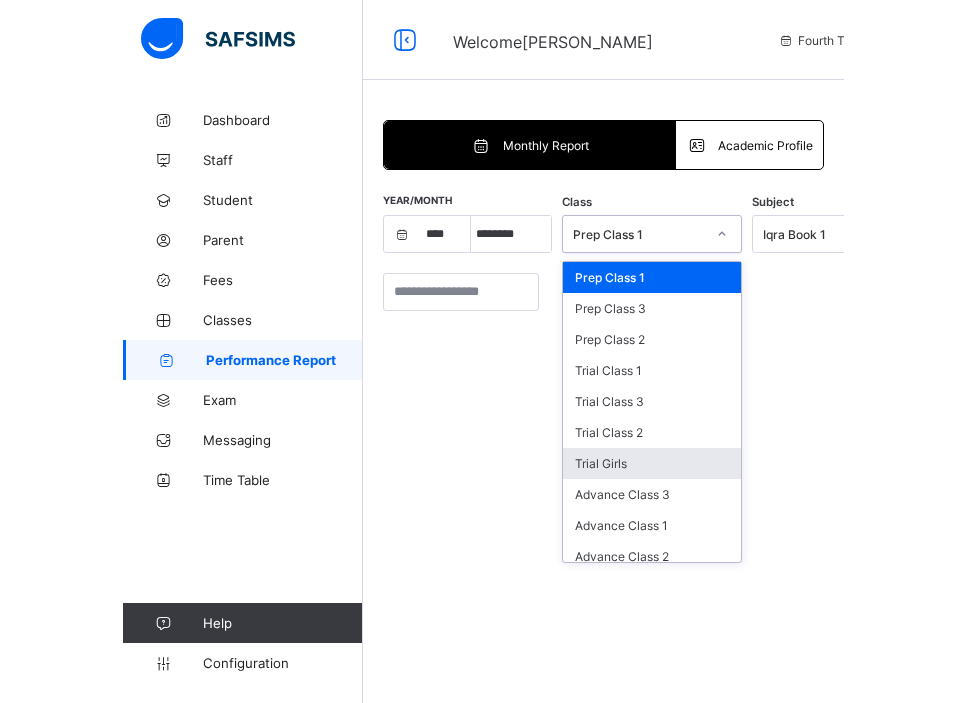 scroll, scrollTop: 127, scrollLeft: 0, axis: vertical 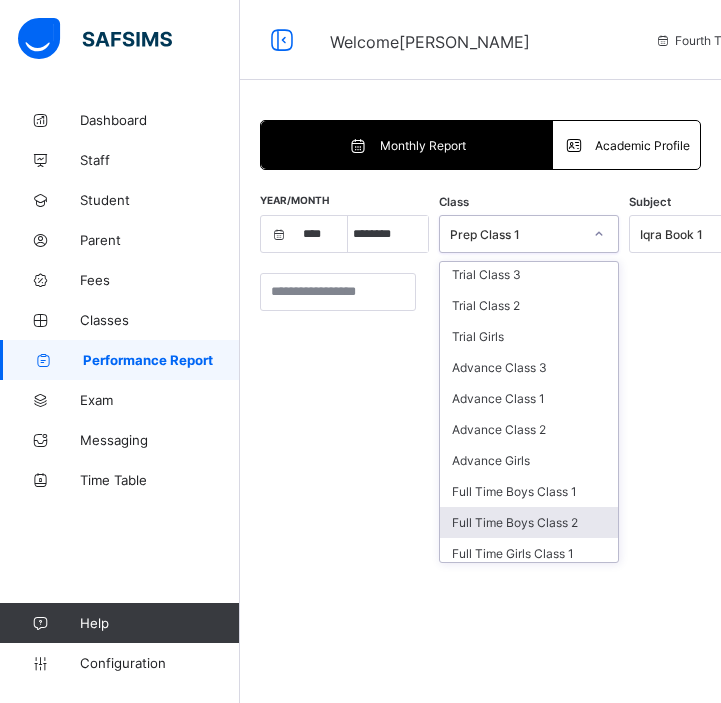 click on "Full Time Boys Class 2" at bounding box center (529, 522) 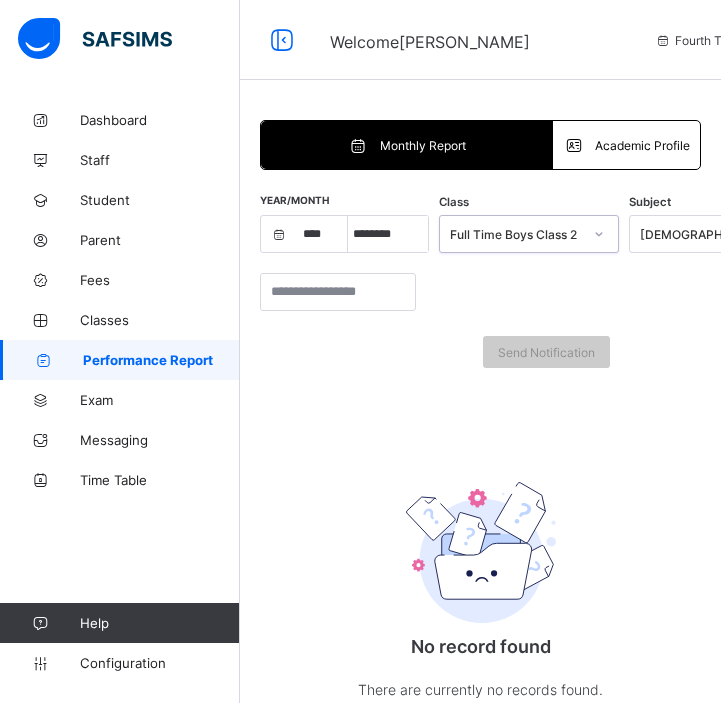 click on "[DEMOGRAPHIC_DATA] Reading" at bounding box center [706, 234] 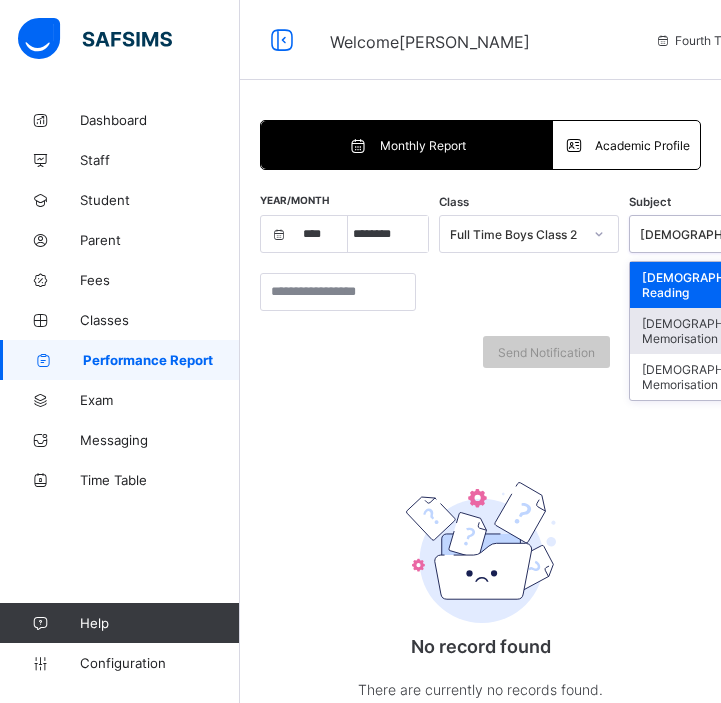 click on "[DEMOGRAPHIC_DATA] Memorisation" at bounding box center (719, 331) 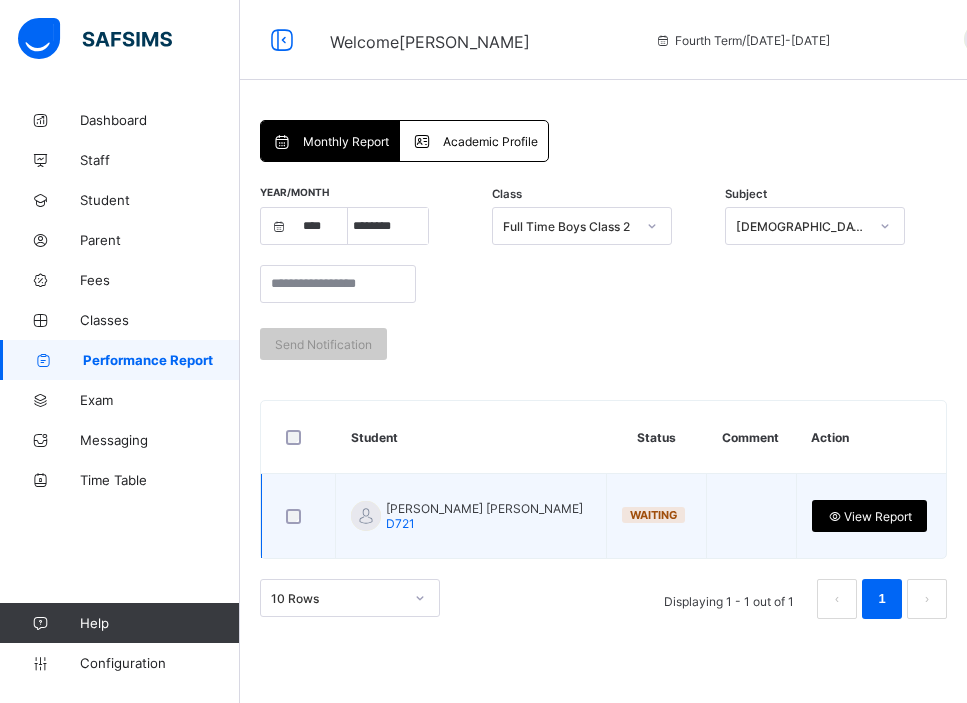 click on "View Report" at bounding box center [869, 516] 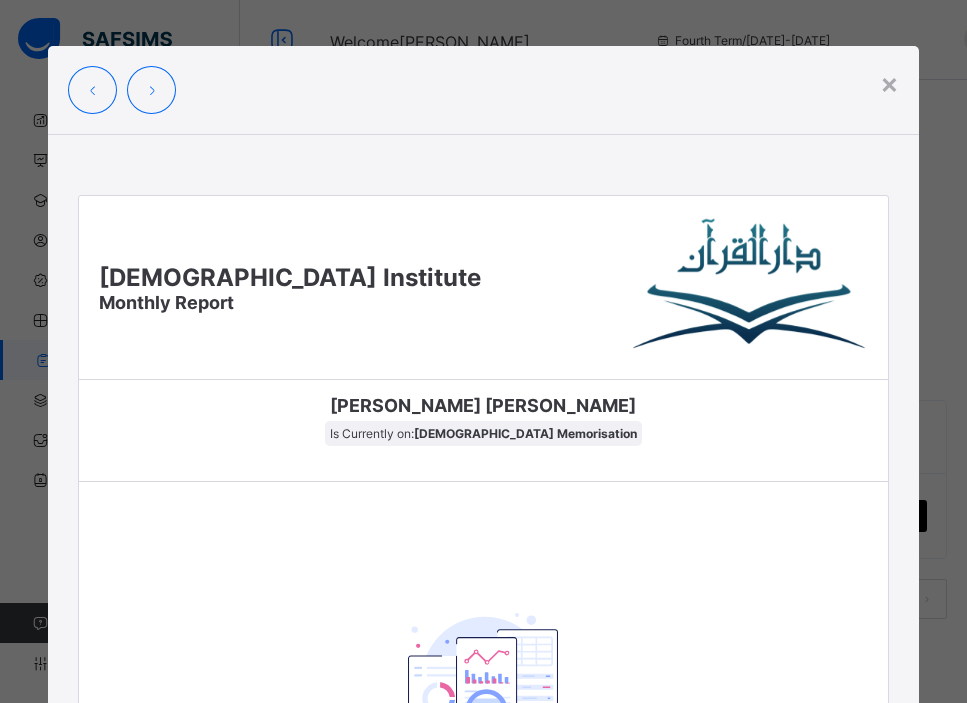 scroll, scrollTop: 0, scrollLeft: 0, axis: both 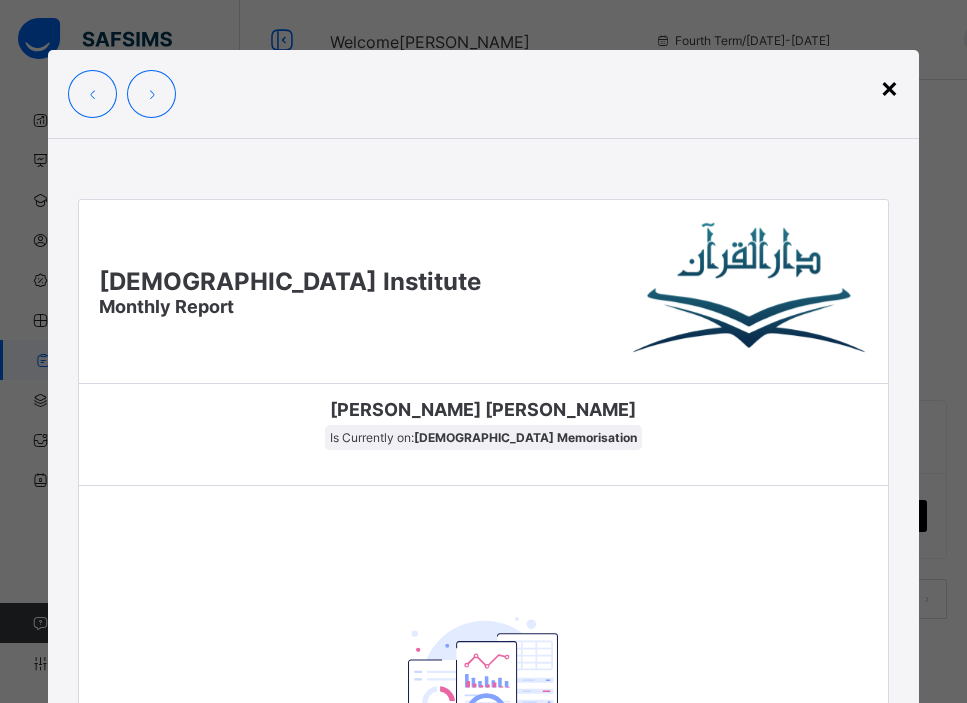 click on "×" at bounding box center (889, 87) 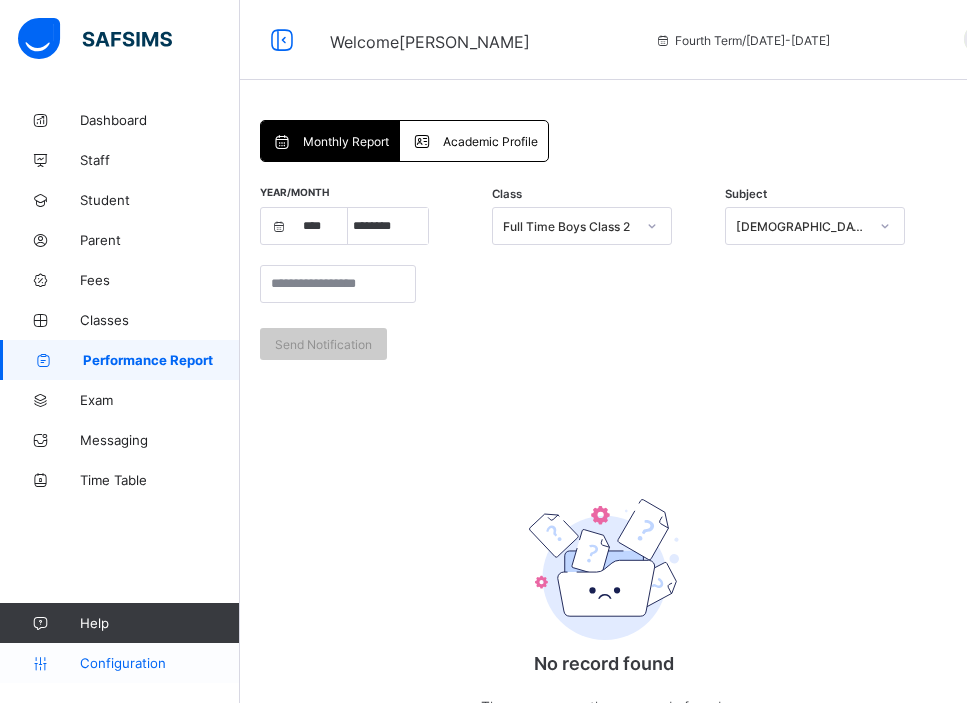 click on "Configuration" at bounding box center [119, 663] 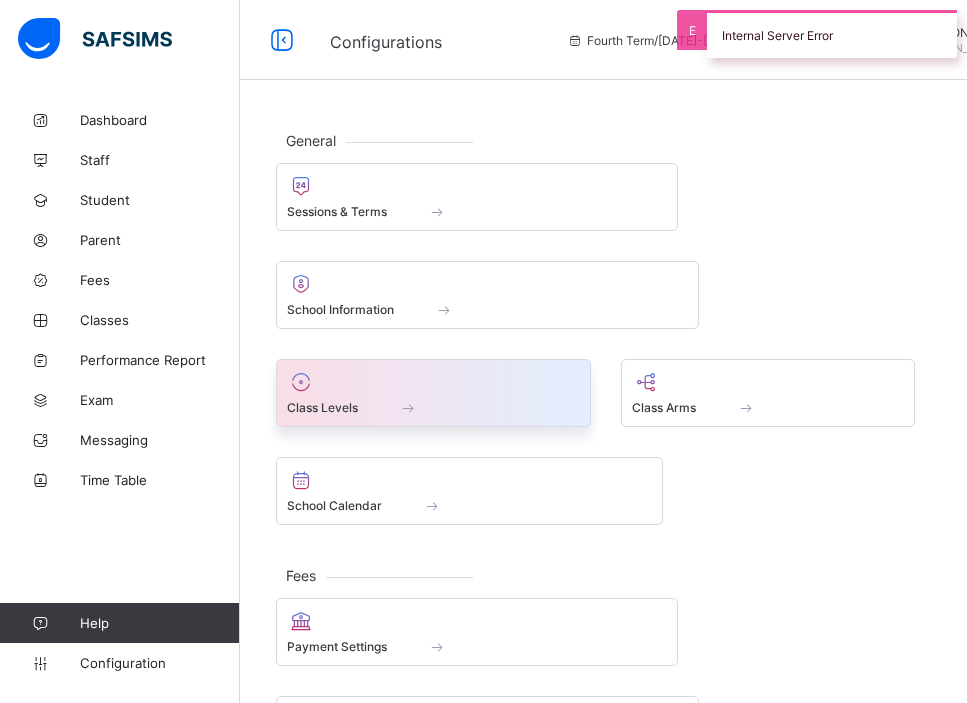 click on "Class Levels" at bounding box center [433, 407] 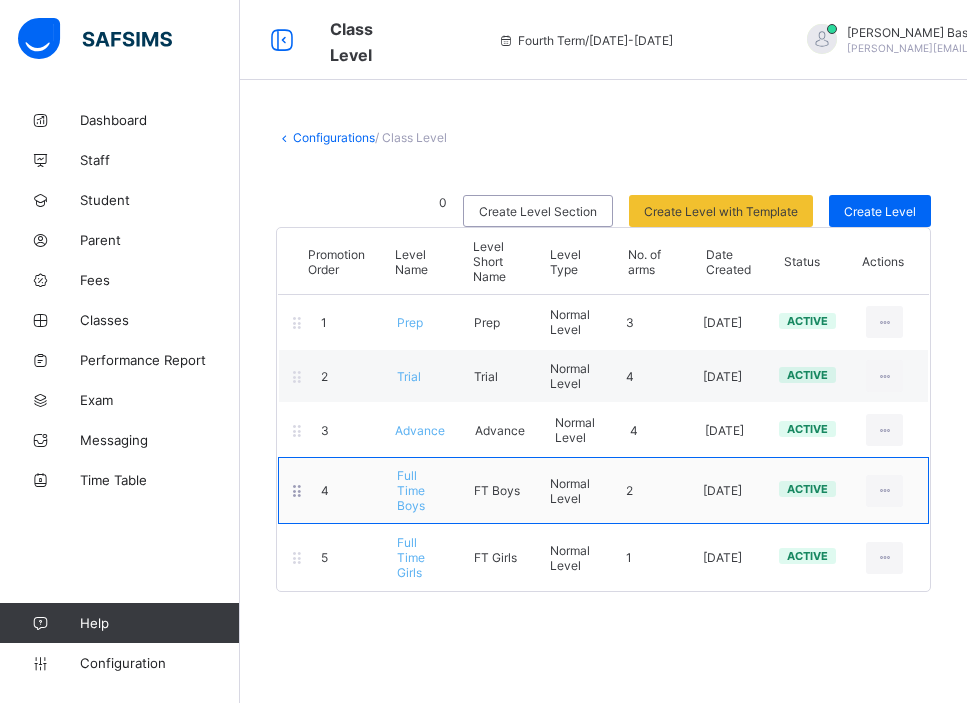 click on "Full Time Boys" at bounding box center (411, 490) 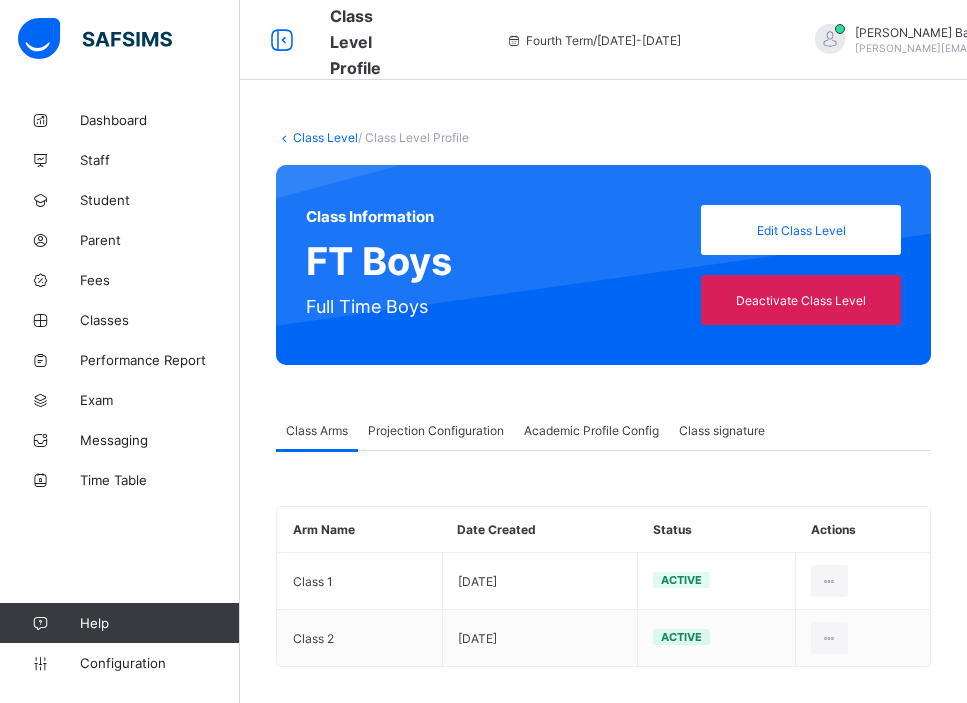 type on "**" 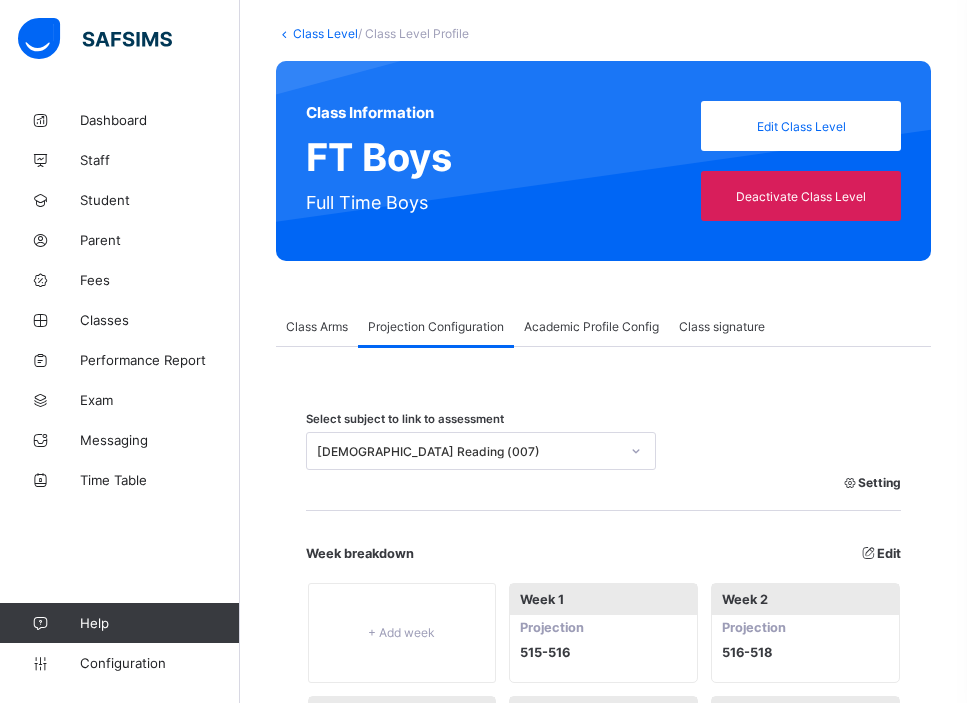 scroll, scrollTop: 102, scrollLeft: 0, axis: vertical 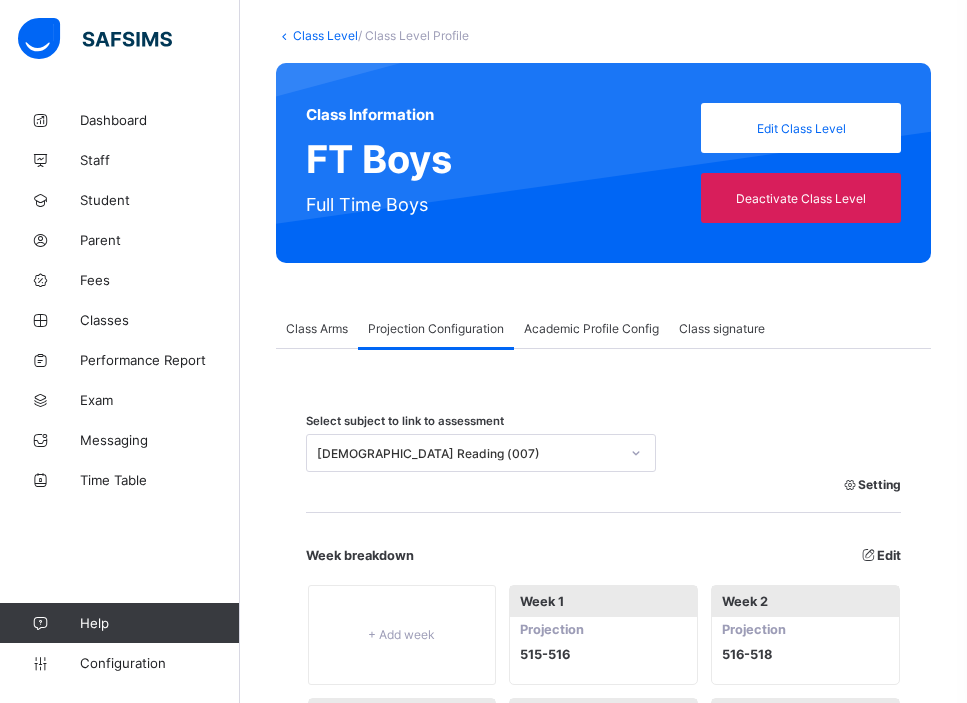 click on "[DEMOGRAPHIC_DATA] Reading (007)" at bounding box center (468, 453) 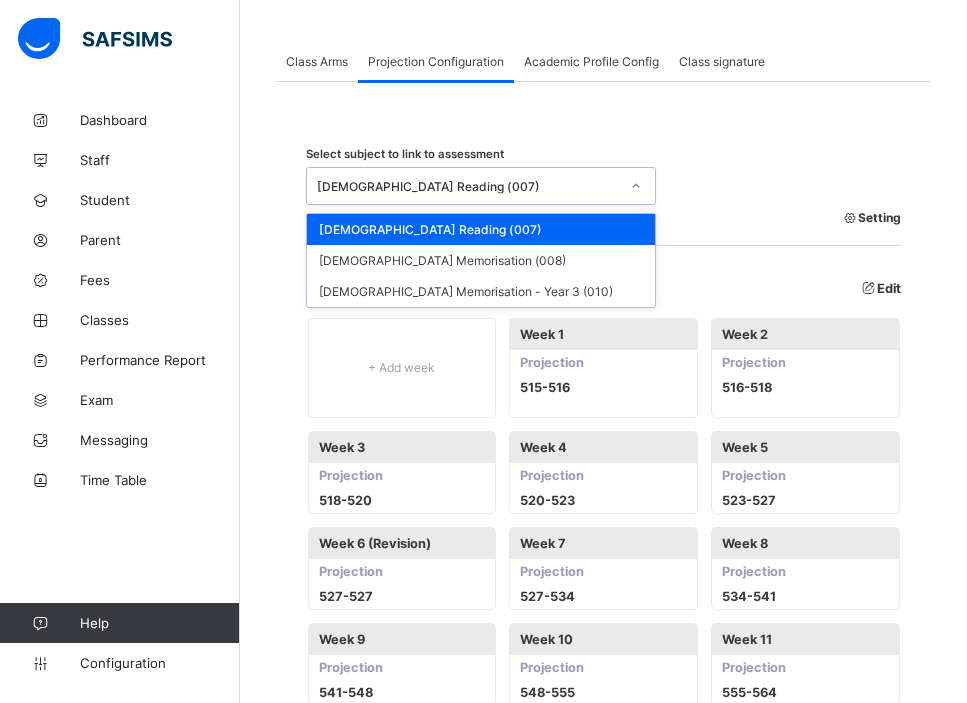 scroll, scrollTop: 432, scrollLeft: 0, axis: vertical 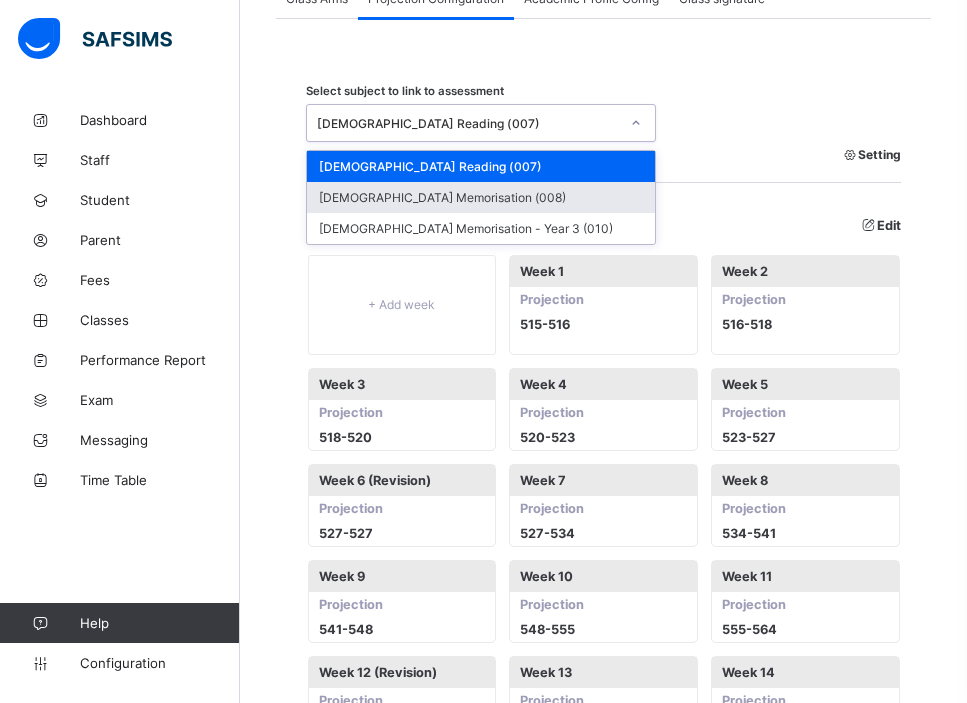 click on "[DEMOGRAPHIC_DATA] Memorisation (008)" at bounding box center (481, 197) 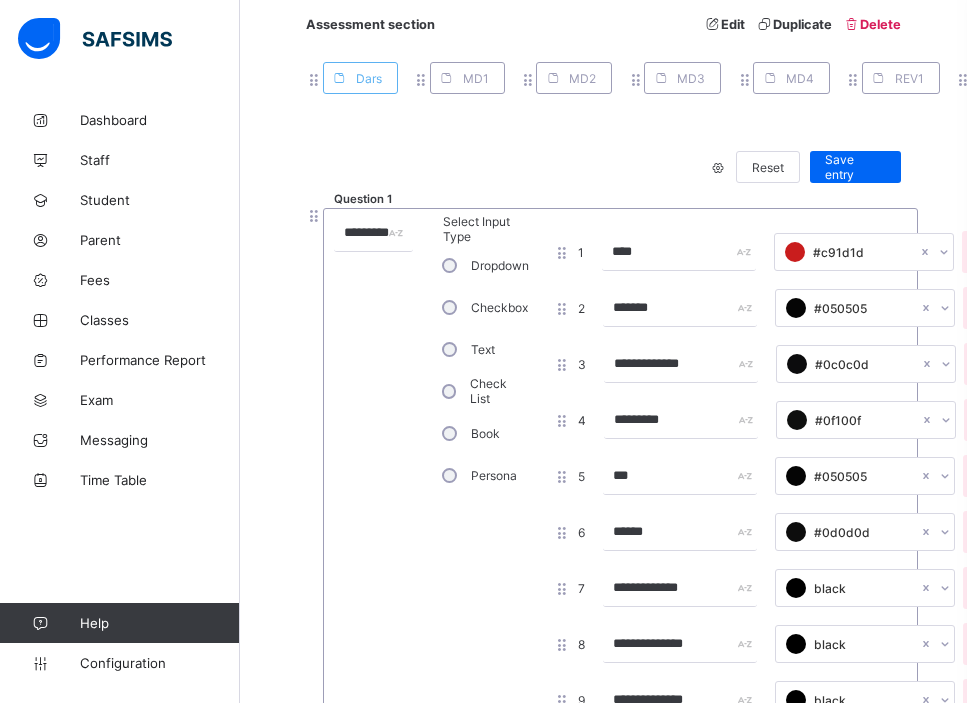 scroll, scrollTop: 5961, scrollLeft: 0, axis: vertical 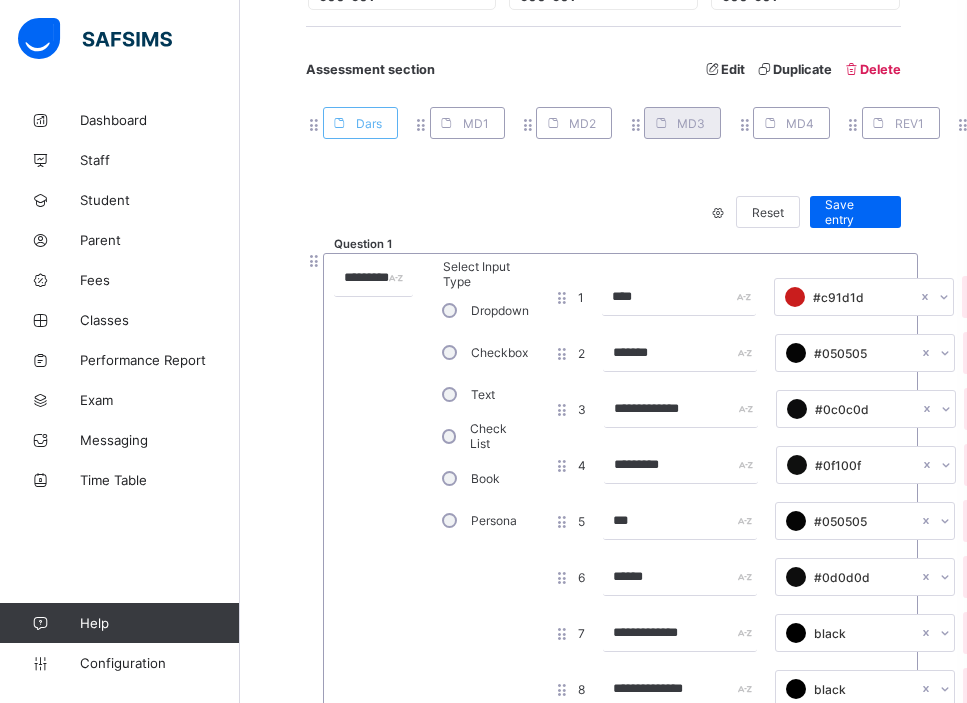 click at bounding box center [661, 123] 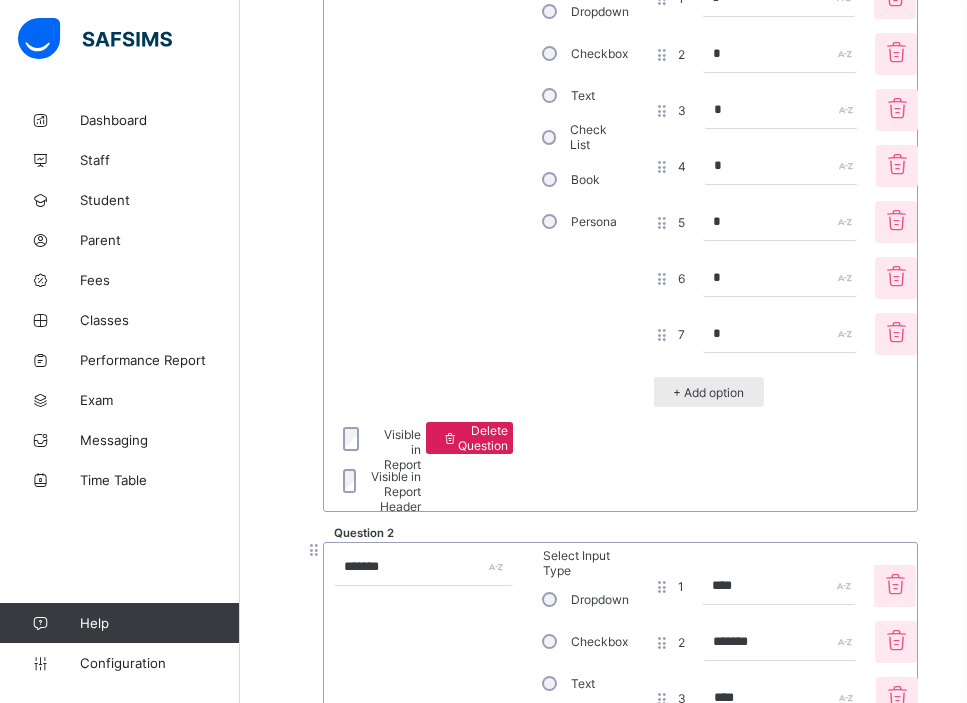 scroll, scrollTop: 6261, scrollLeft: 0, axis: vertical 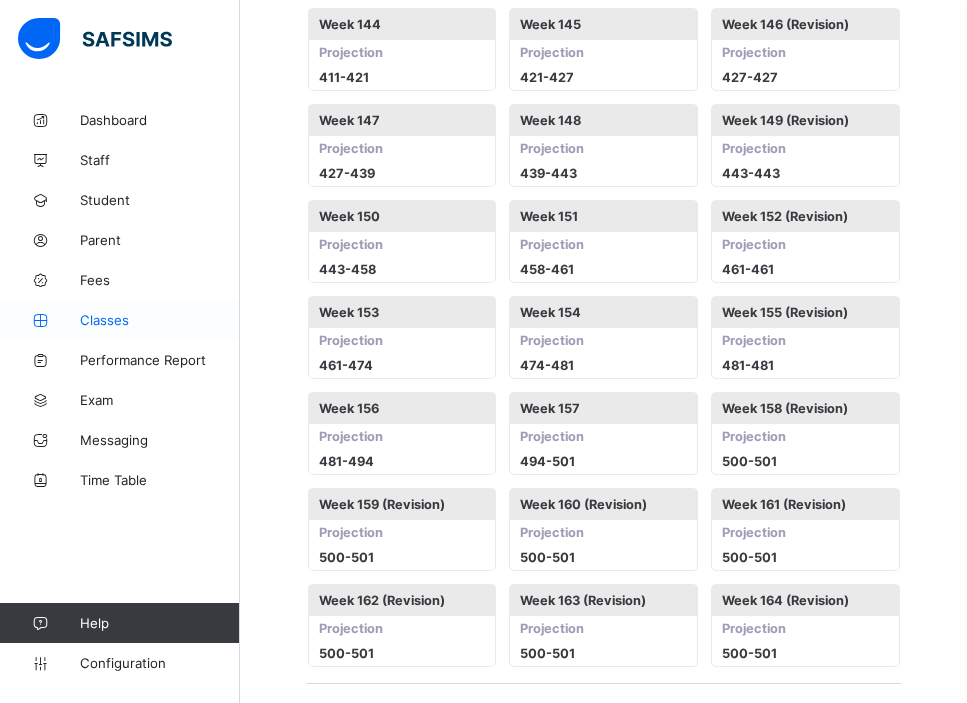 click on "Classes" at bounding box center [160, 320] 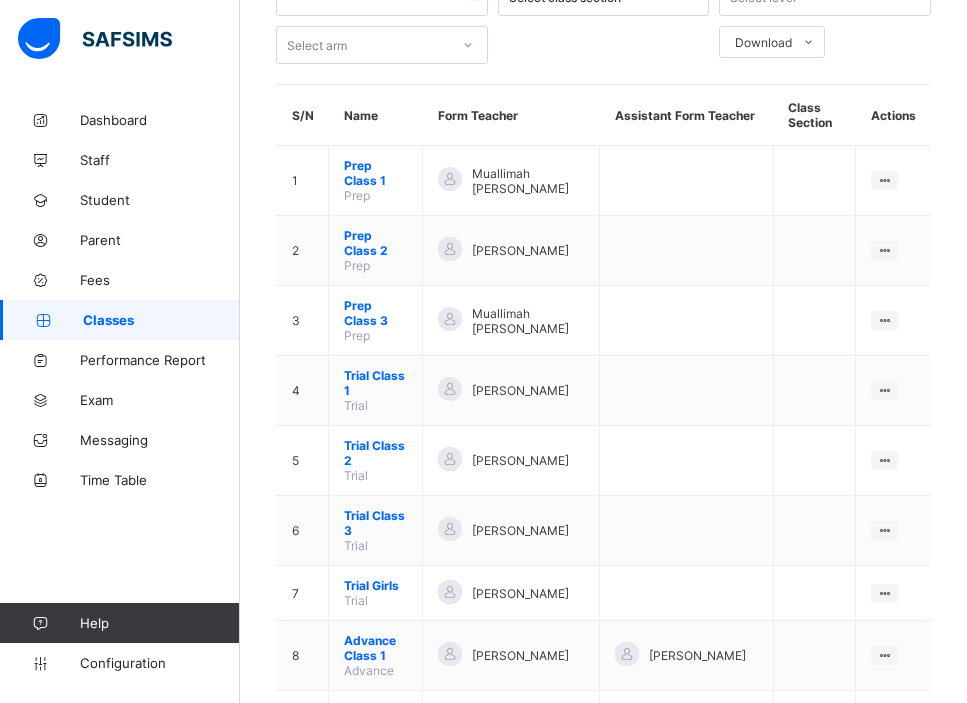 scroll, scrollTop: 545, scrollLeft: 0, axis: vertical 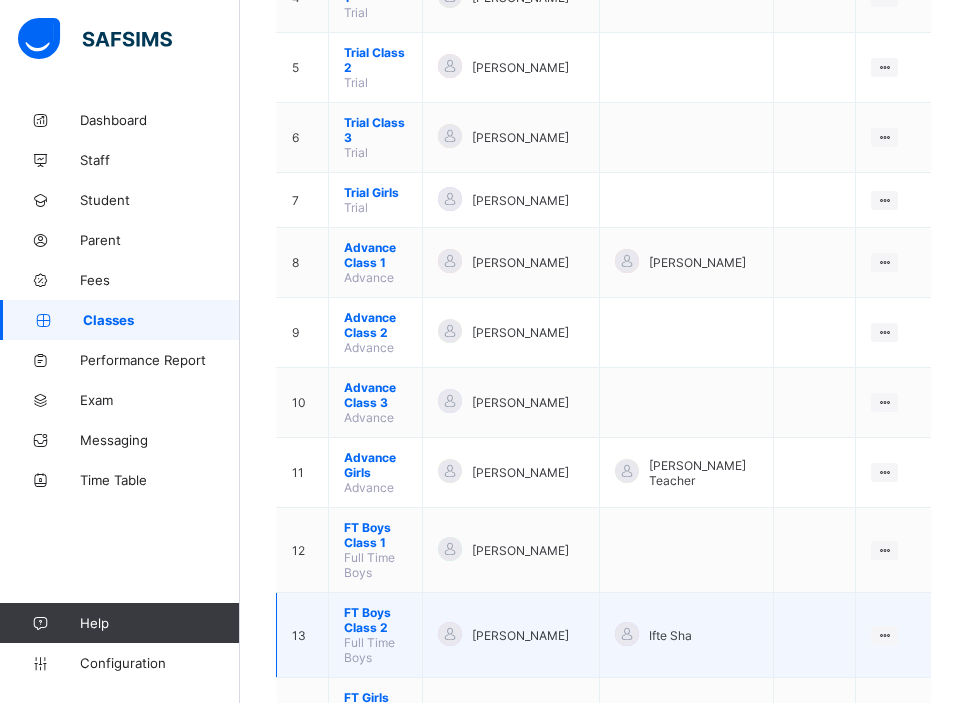 click on "FT Boys   Class 2" at bounding box center (375, 620) 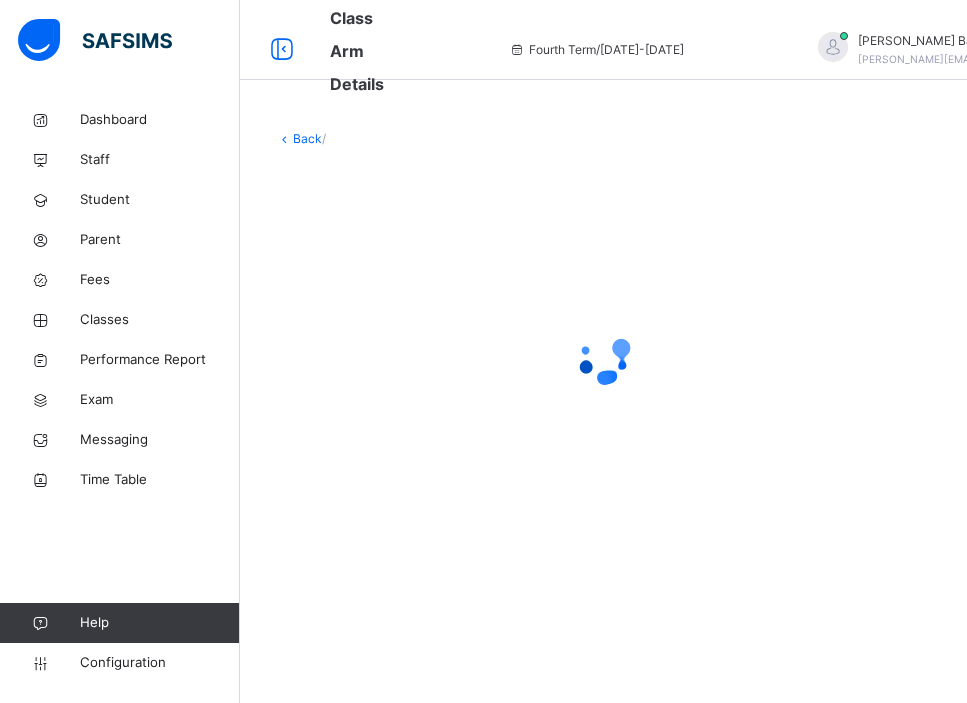 scroll, scrollTop: 0, scrollLeft: 0, axis: both 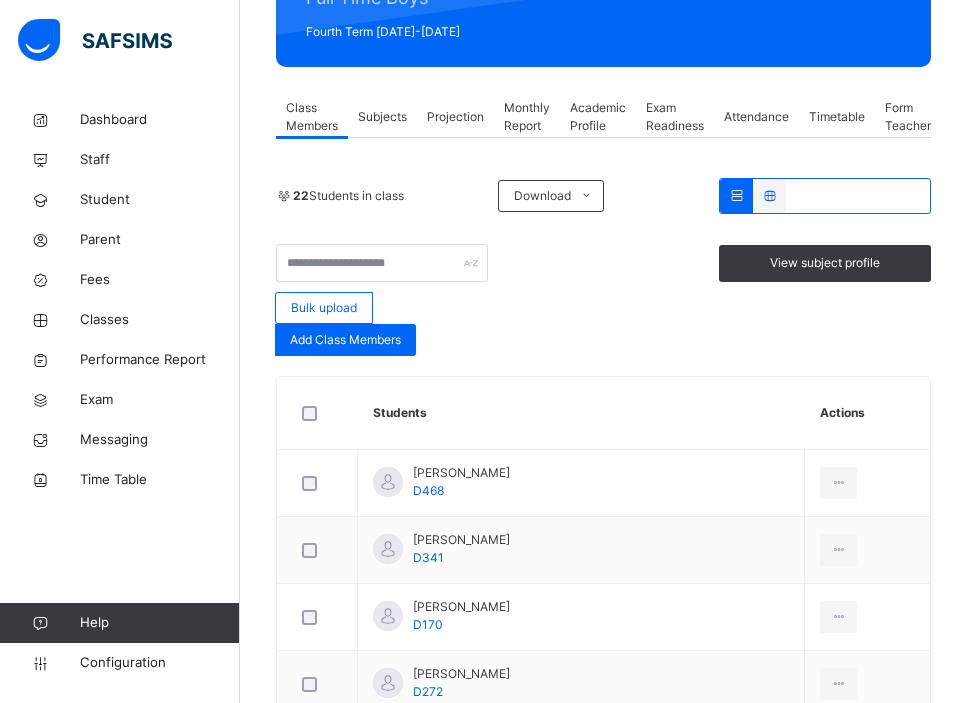 click on "Projection" at bounding box center (455, 117) 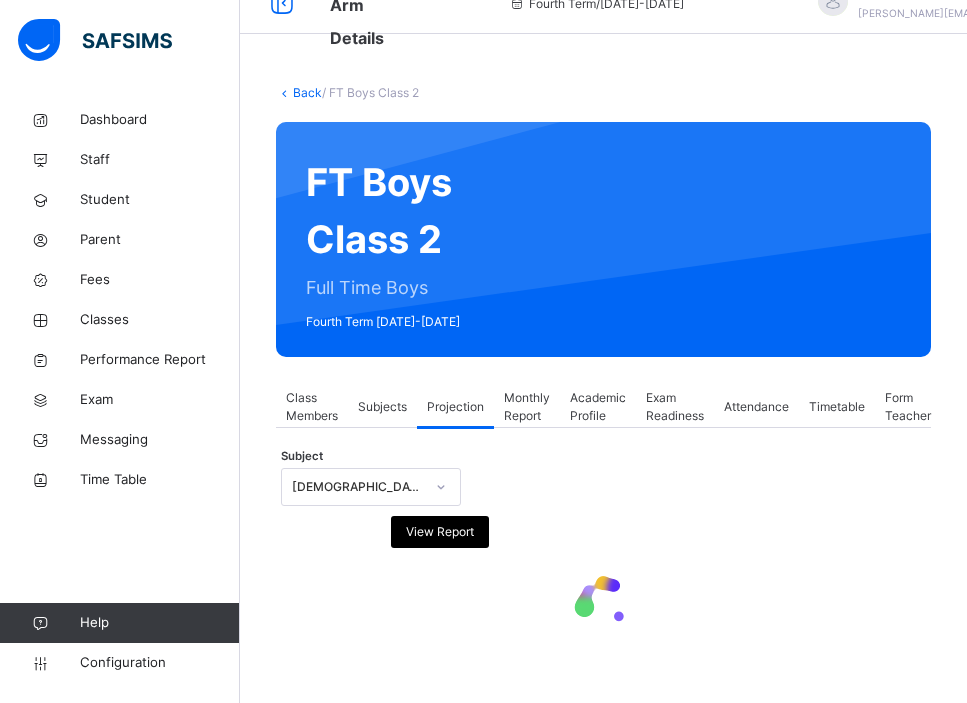 click on "[DEMOGRAPHIC_DATA] Reading" at bounding box center [358, 487] 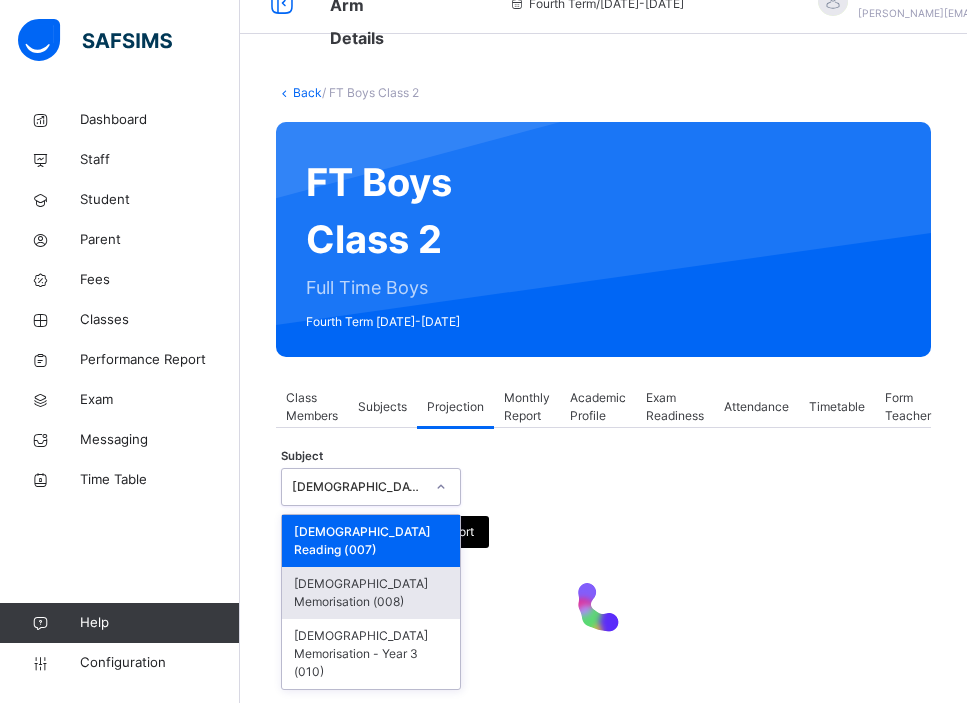 click on "[DEMOGRAPHIC_DATA] Memorisation (008)" at bounding box center (371, 593) 